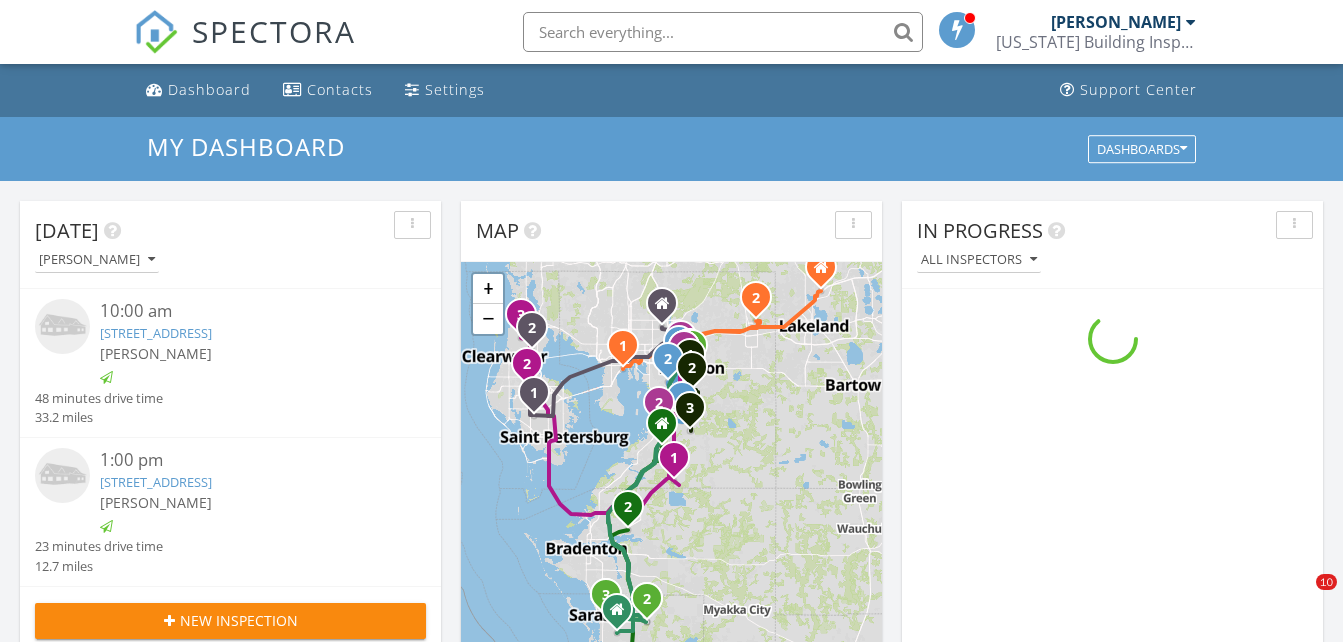 scroll, scrollTop: 0, scrollLeft: 0, axis: both 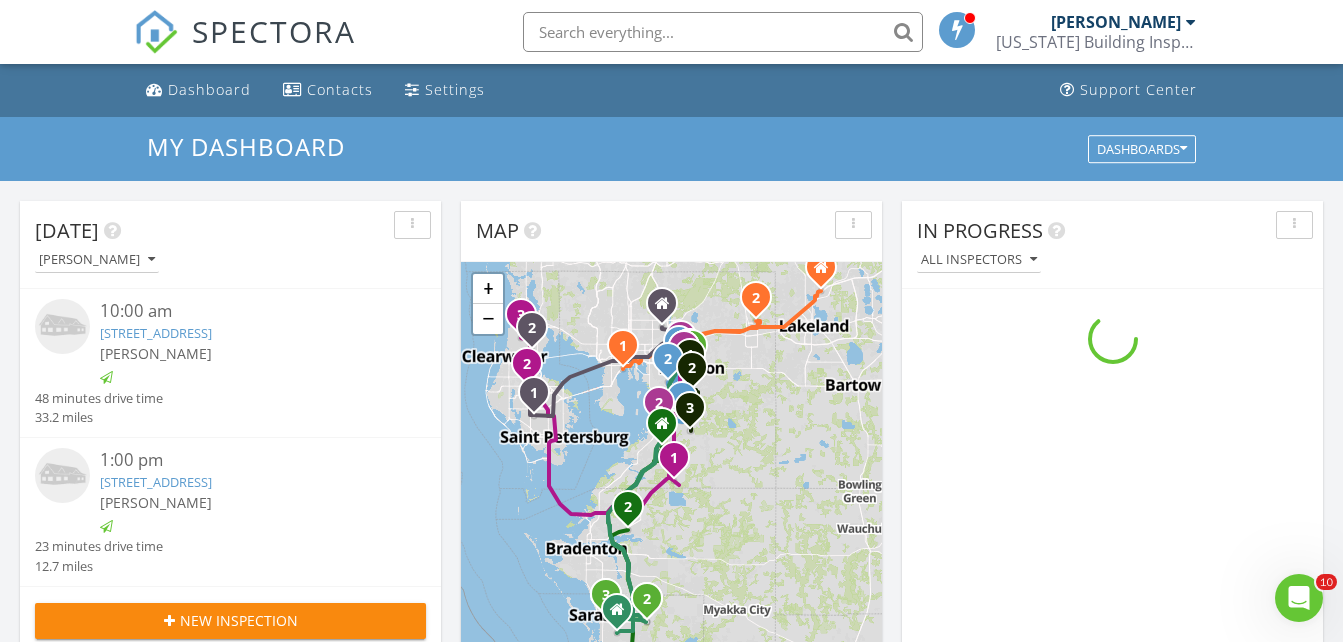click at bounding box center [723, 32] 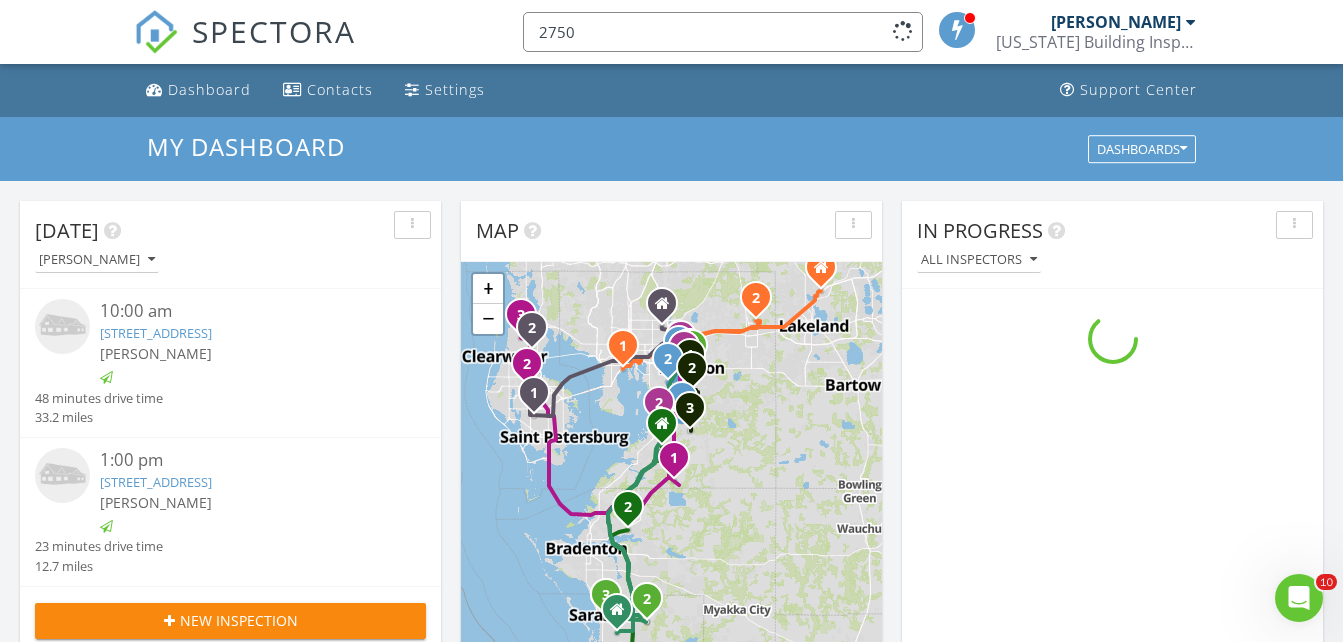 type on "2750" 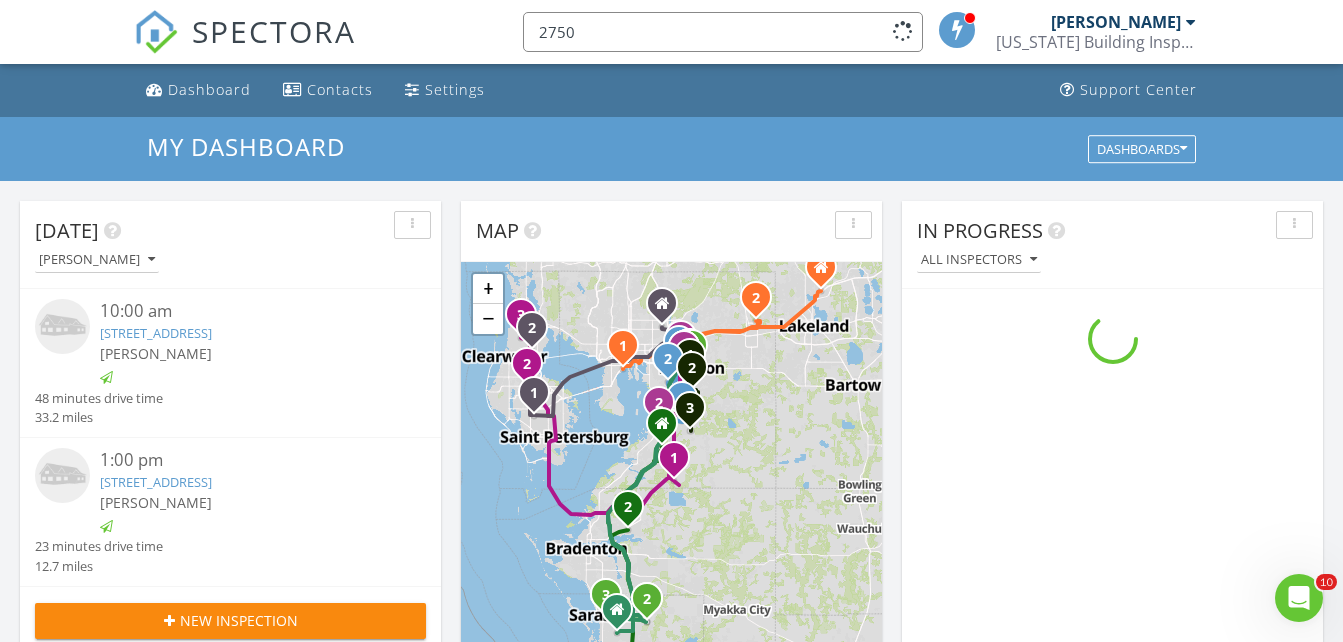 click on "2750" at bounding box center (723, 32) 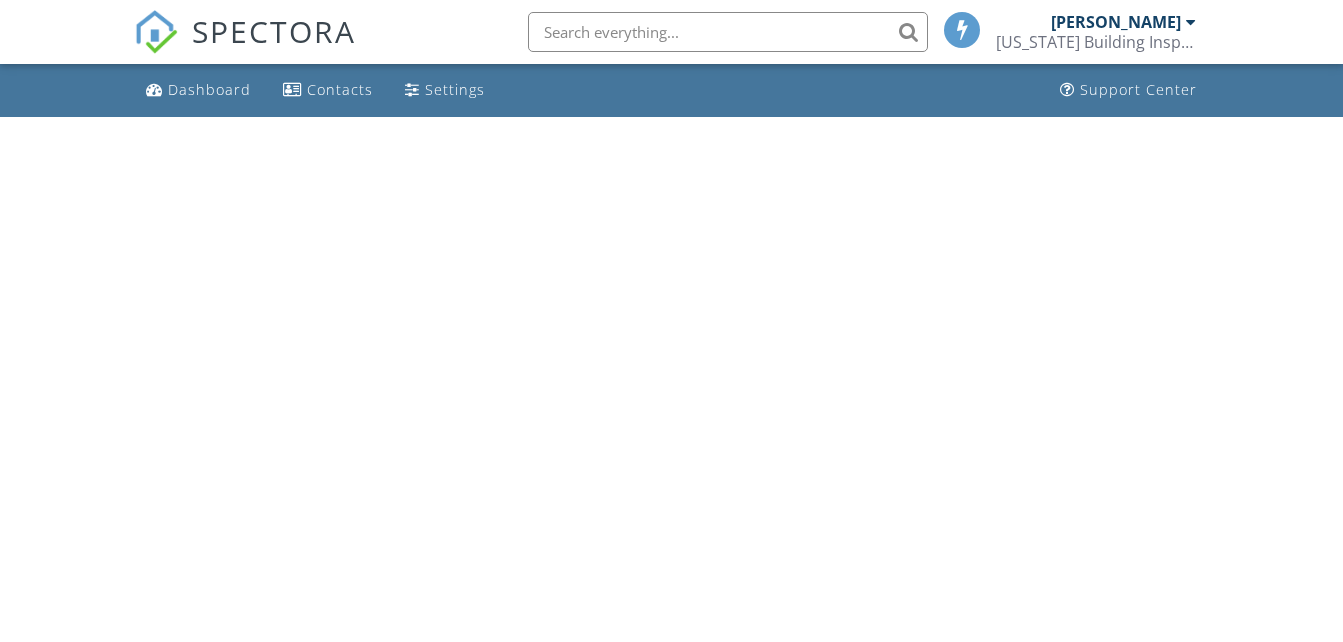 scroll, scrollTop: 0, scrollLeft: 0, axis: both 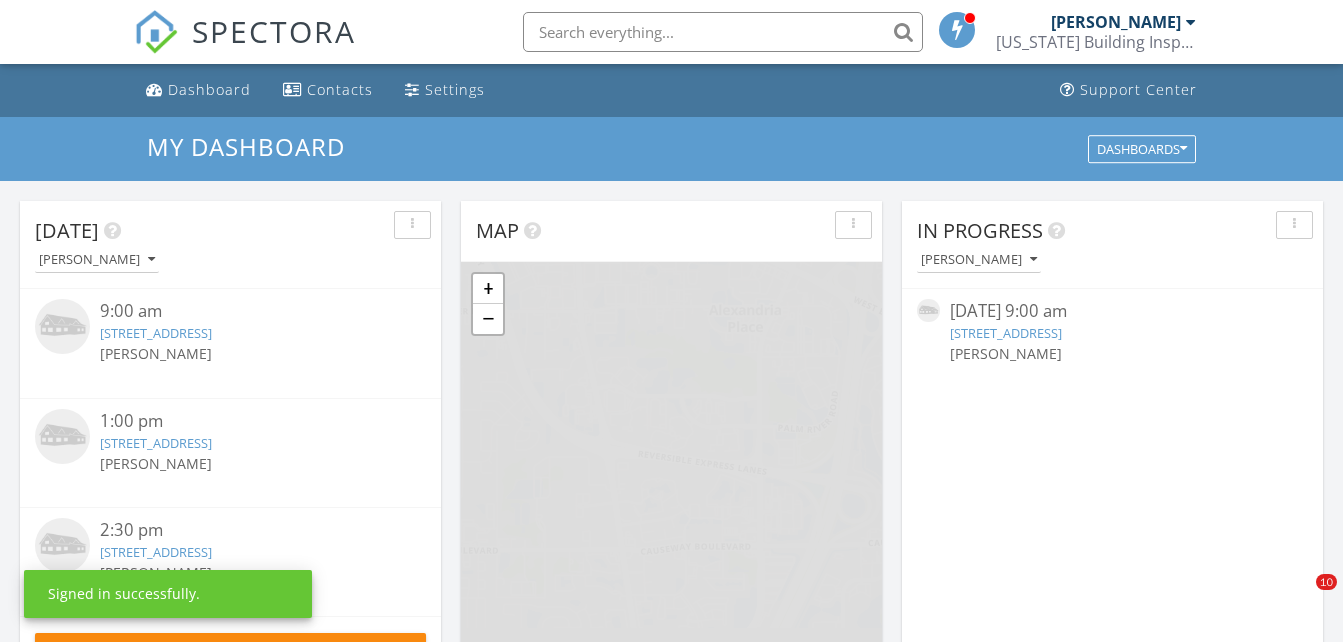 click at bounding box center [723, 32] 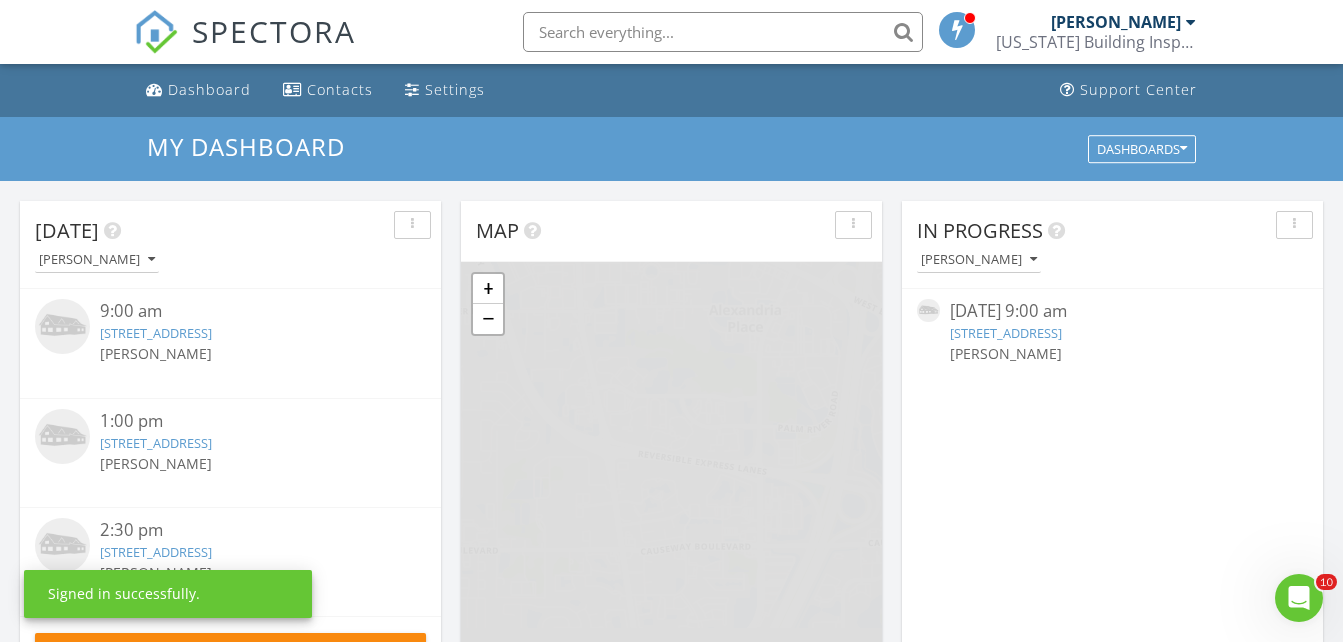 scroll, scrollTop: 0, scrollLeft: 0, axis: both 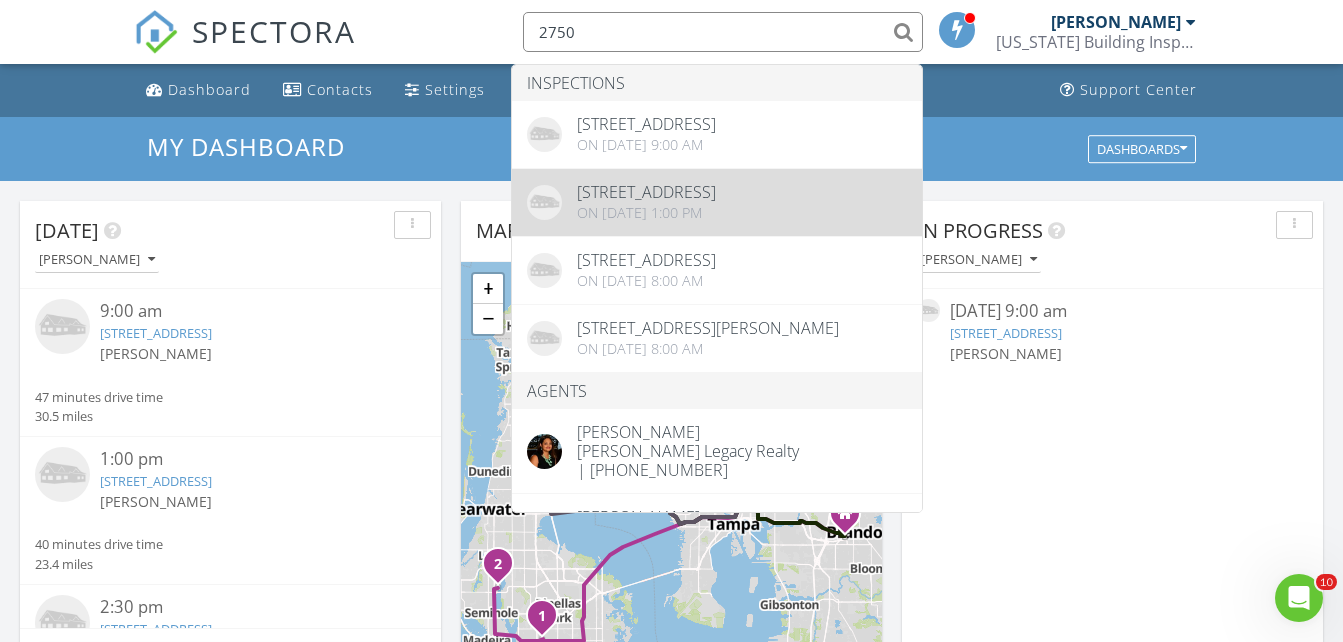 type on "2750" 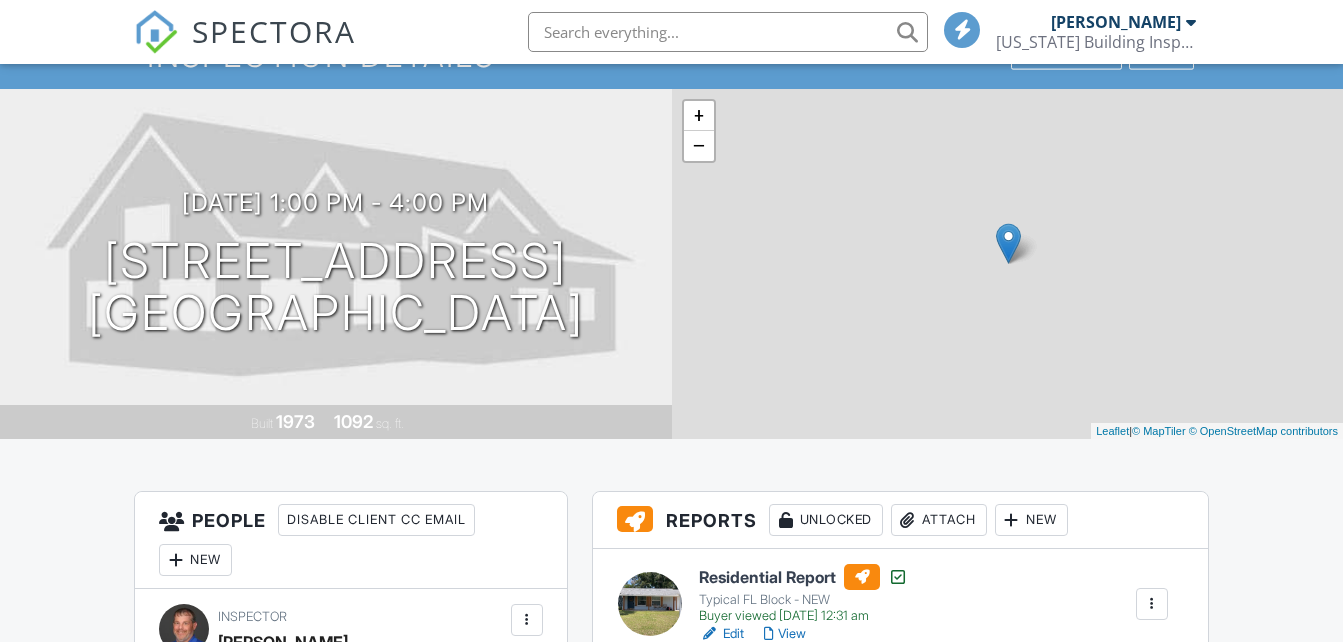 scroll, scrollTop: 300, scrollLeft: 0, axis: vertical 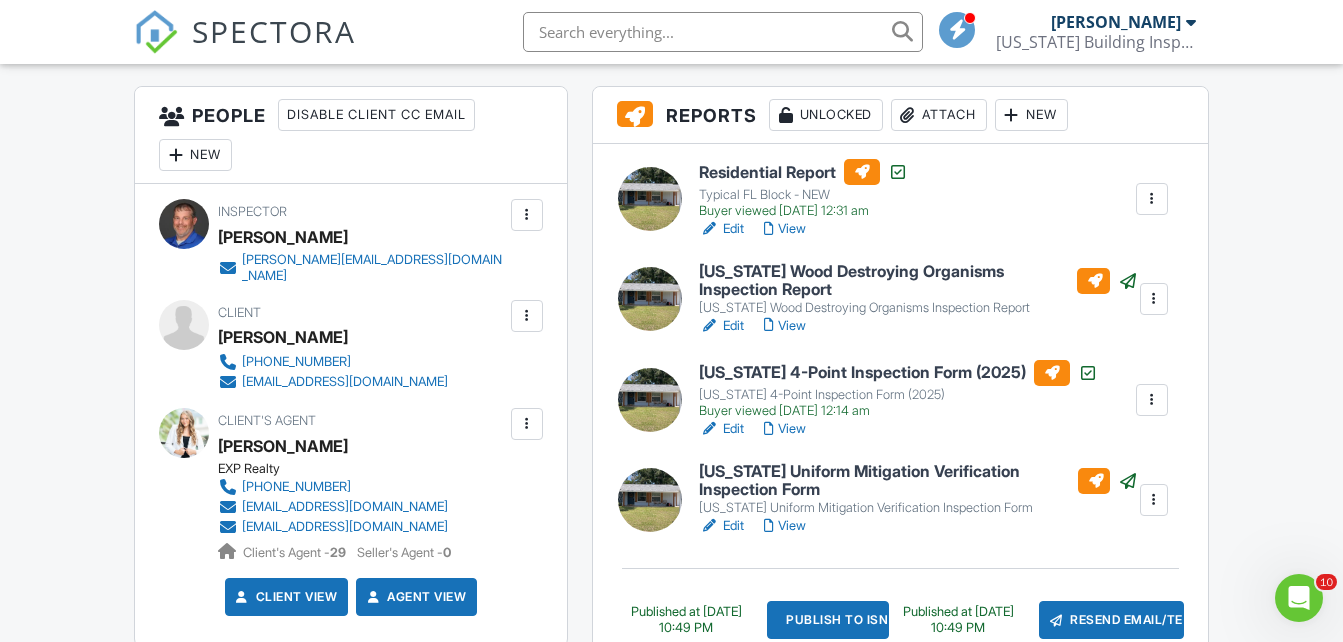click on "Edit" at bounding box center (721, 229) 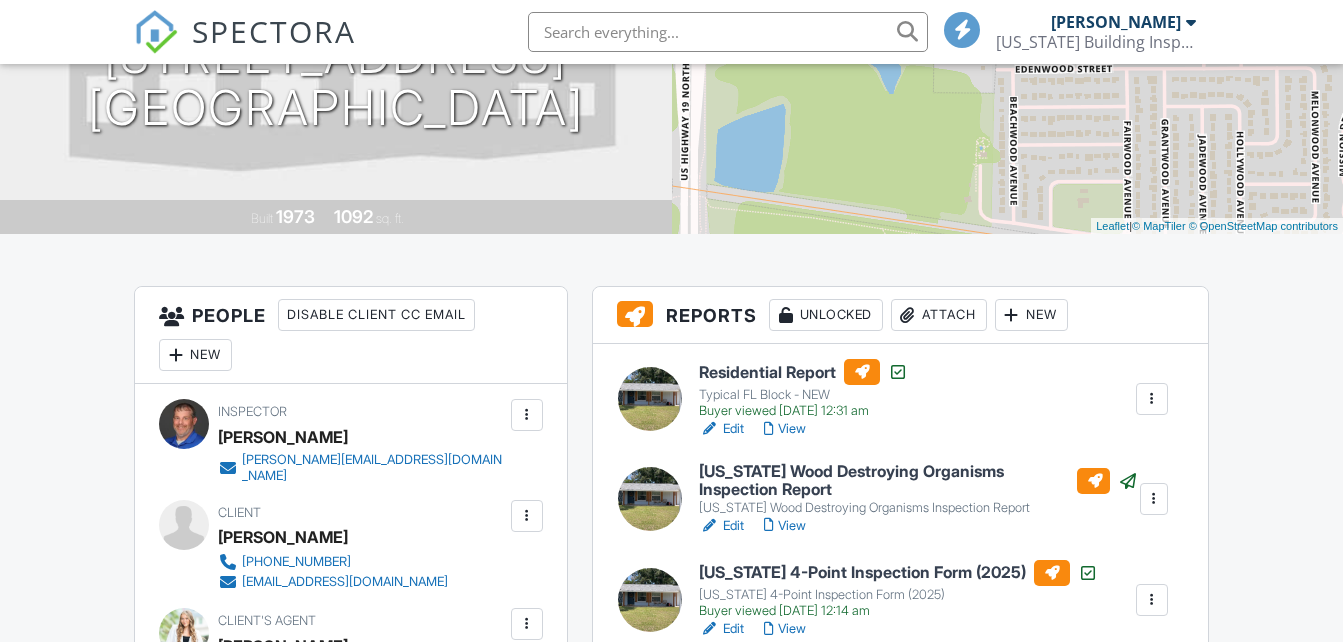 scroll, scrollTop: 700, scrollLeft: 0, axis: vertical 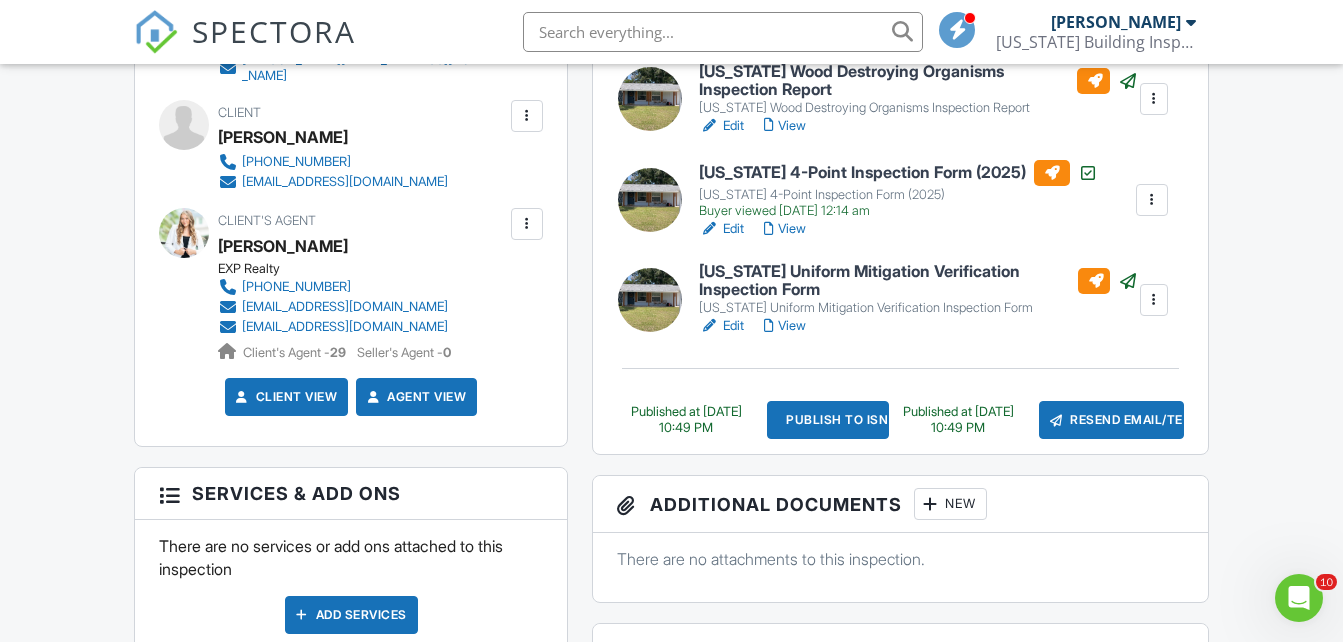 click on "View" at bounding box center (785, 326) 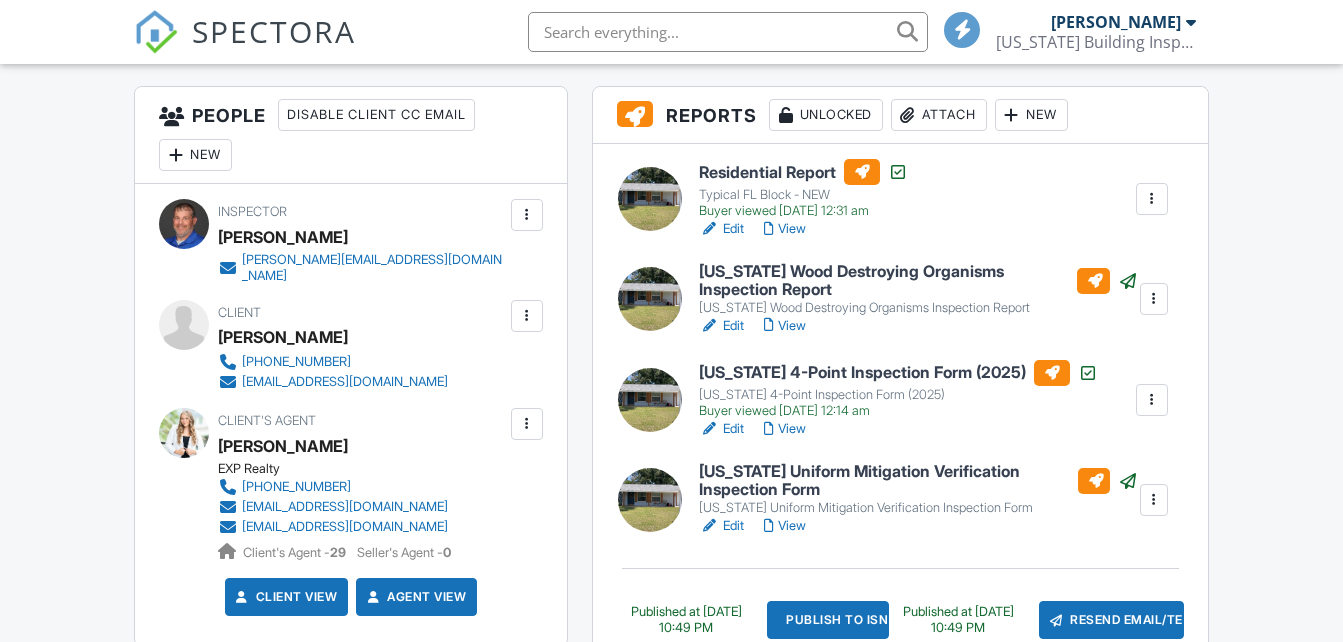 scroll, scrollTop: 500, scrollLeft: 0, axis: vertical 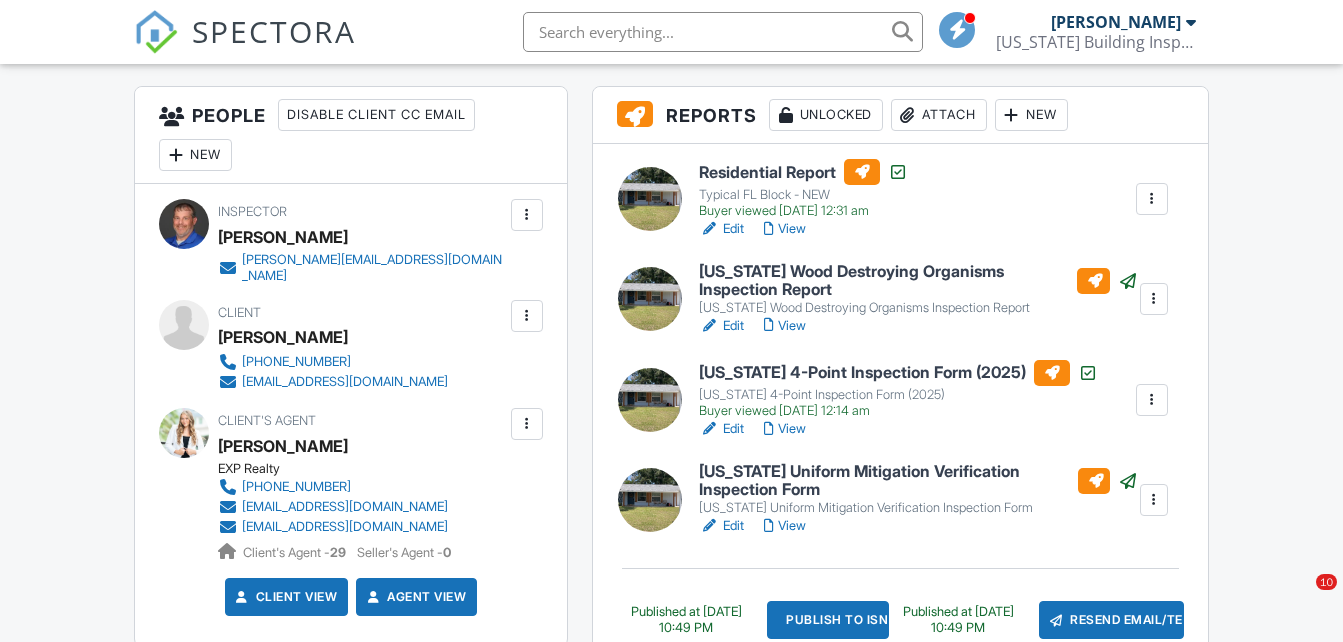 click on "Buyer viewed [DATE] 12:31 am" at bounding box center [803, 211] 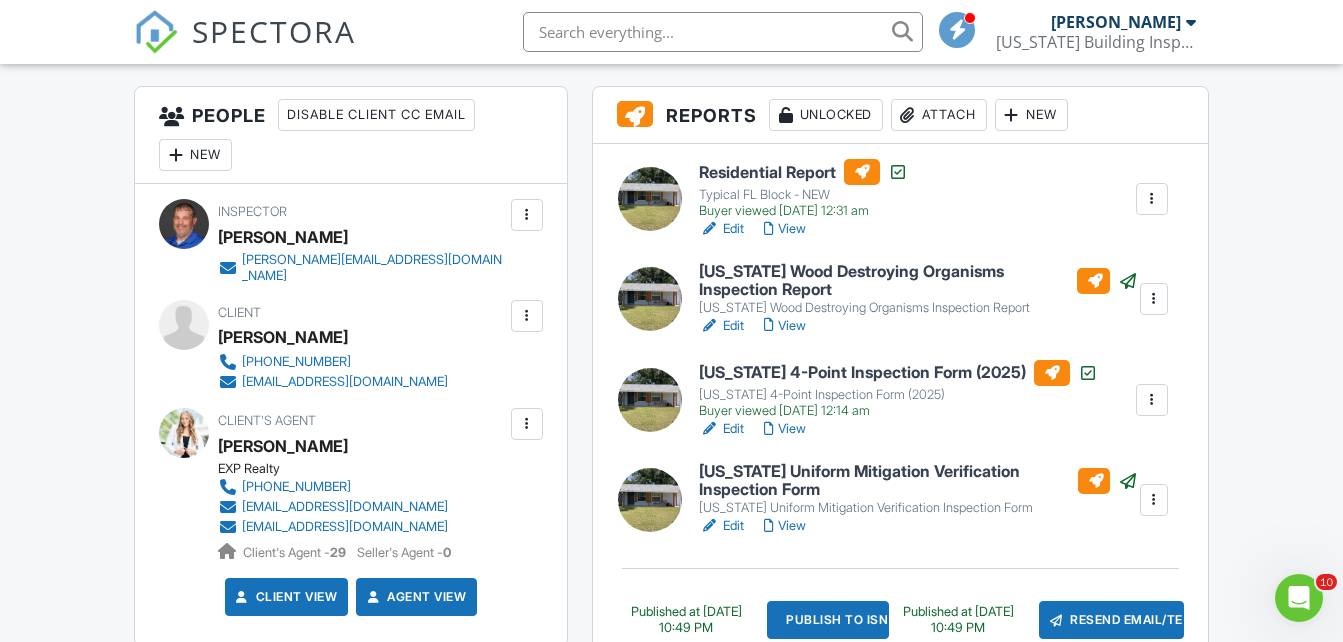 scroll, scrollTop: 0, scrollLeft: 0, axis: both 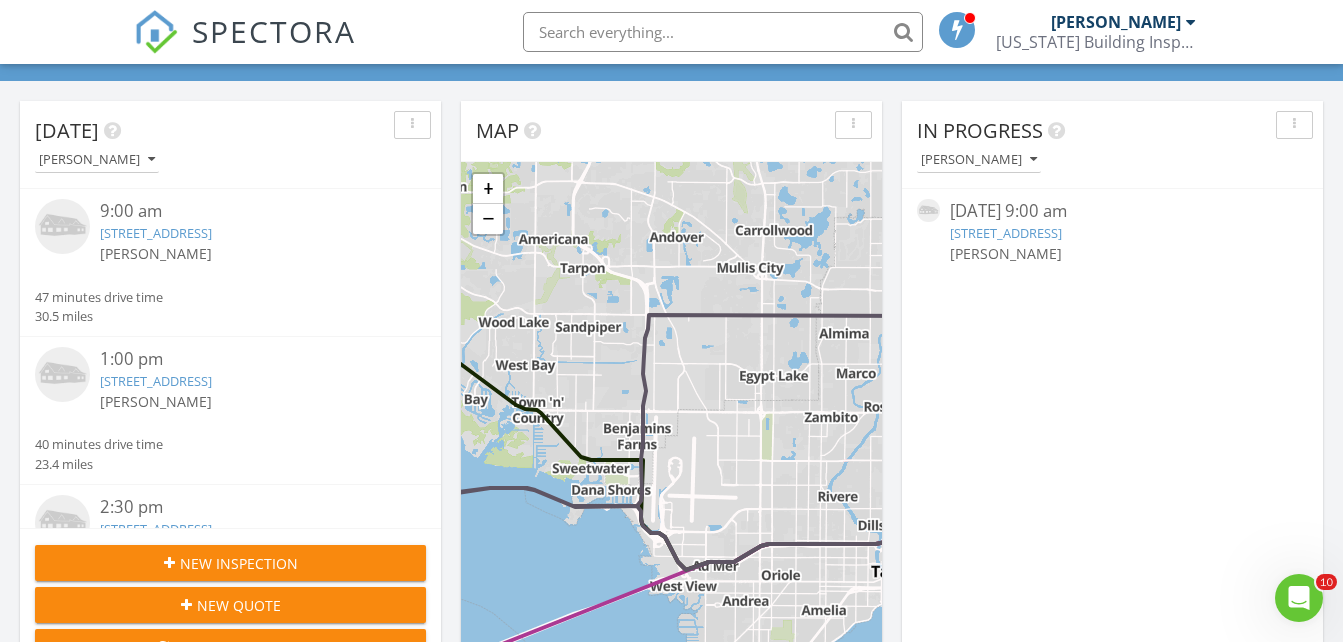 click on "[STREET_ADDRESS]" at bounding box center [156, 233] 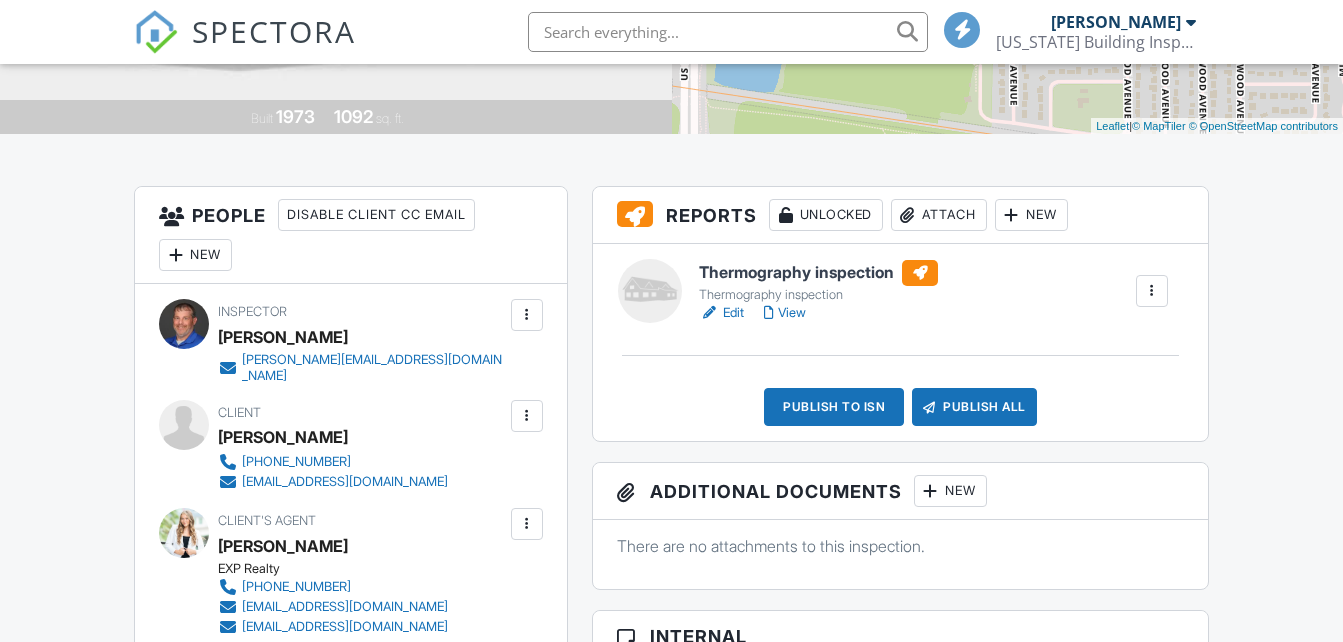 scroll, scrollTop: 400, scrollLeft: 0, axis: vertical 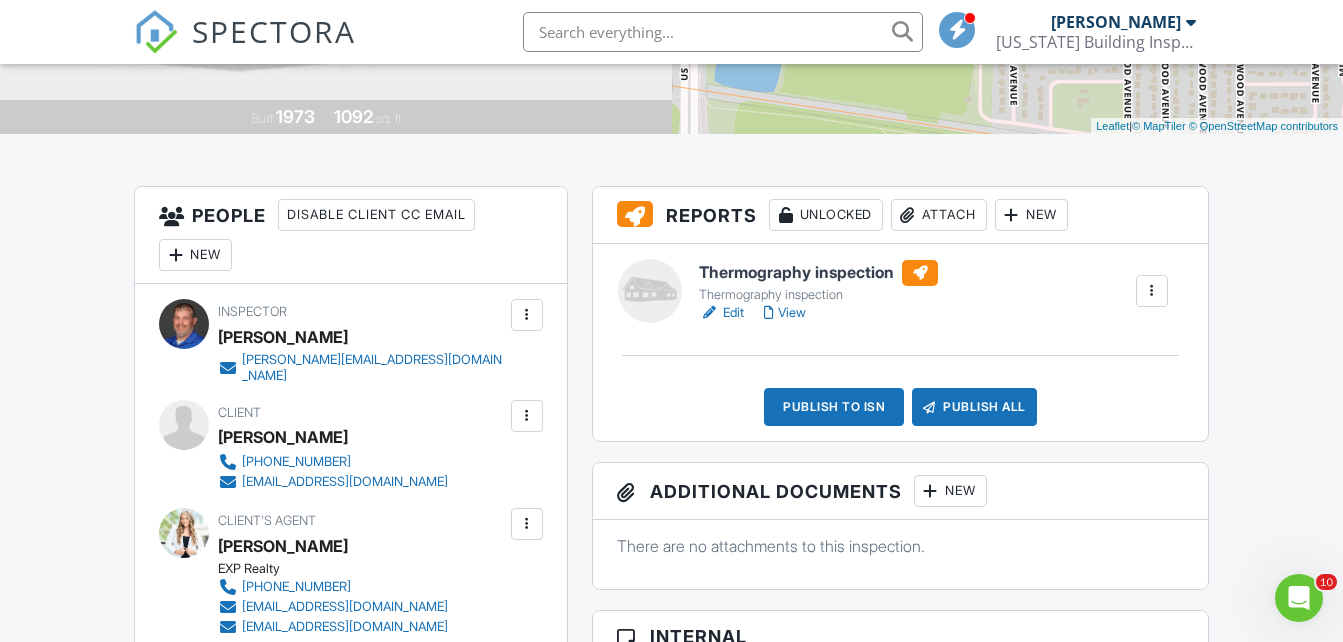 click on "Edit" at bounding box center (721, 313) 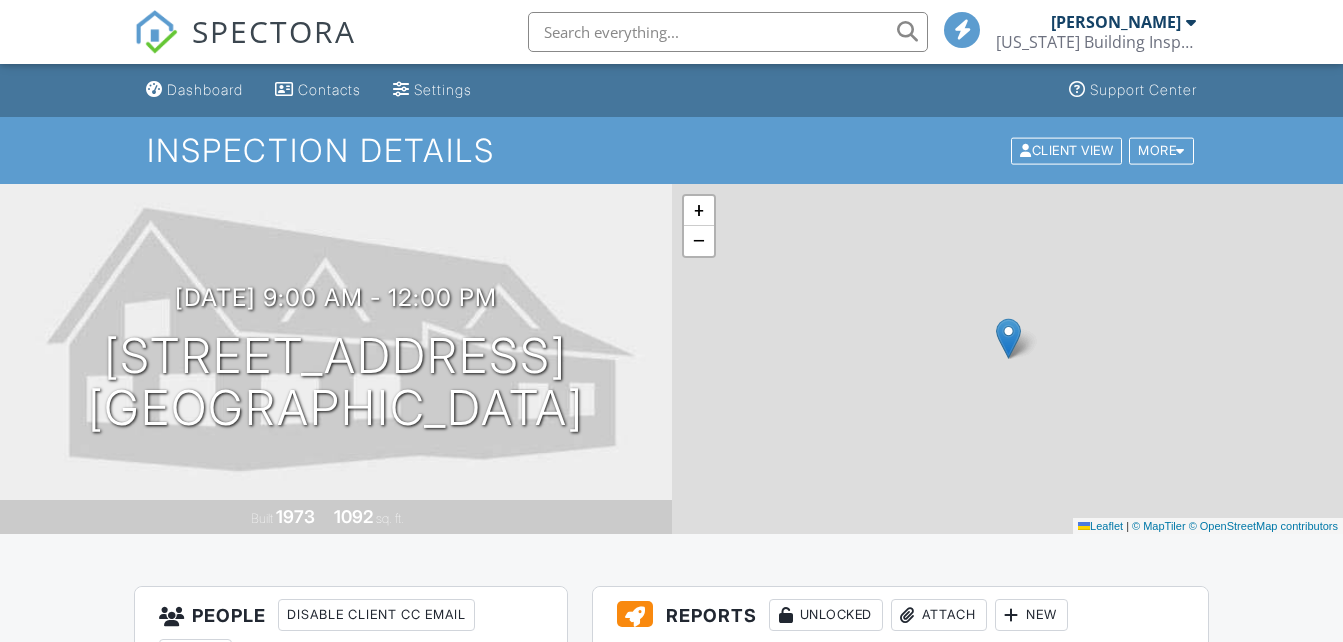 scroll, scrollTop: 0, scrollLeft: 0, axis: both 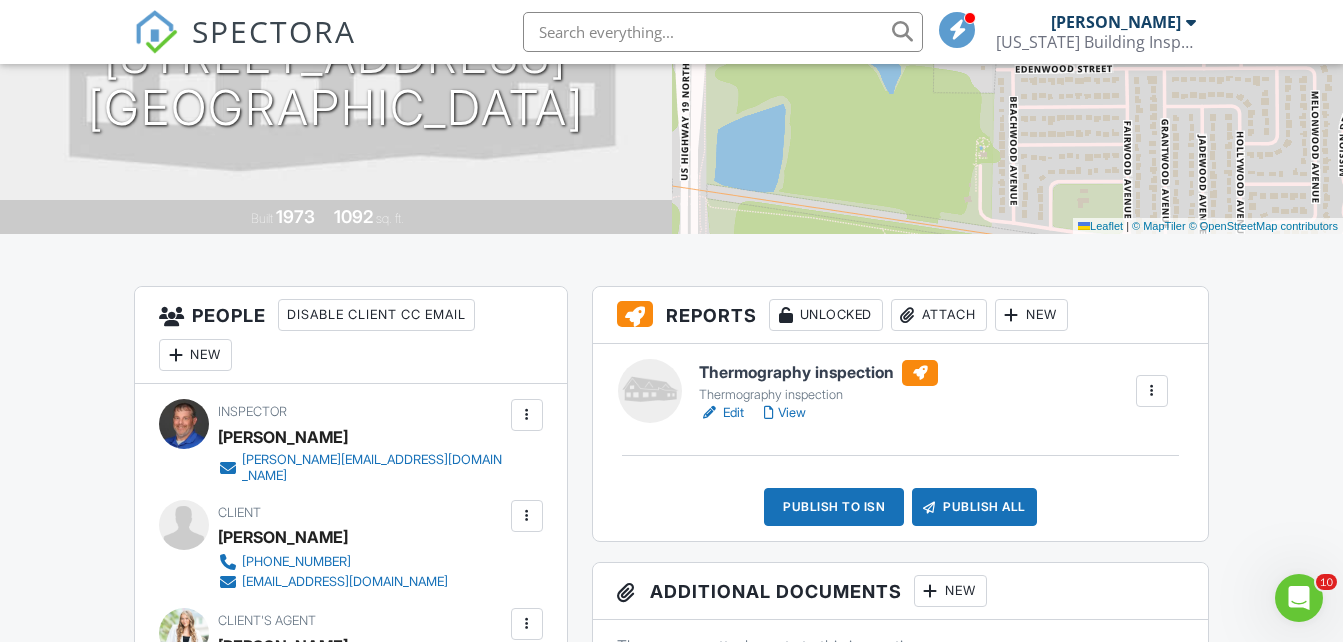 click at bounding box center [1152, 391] 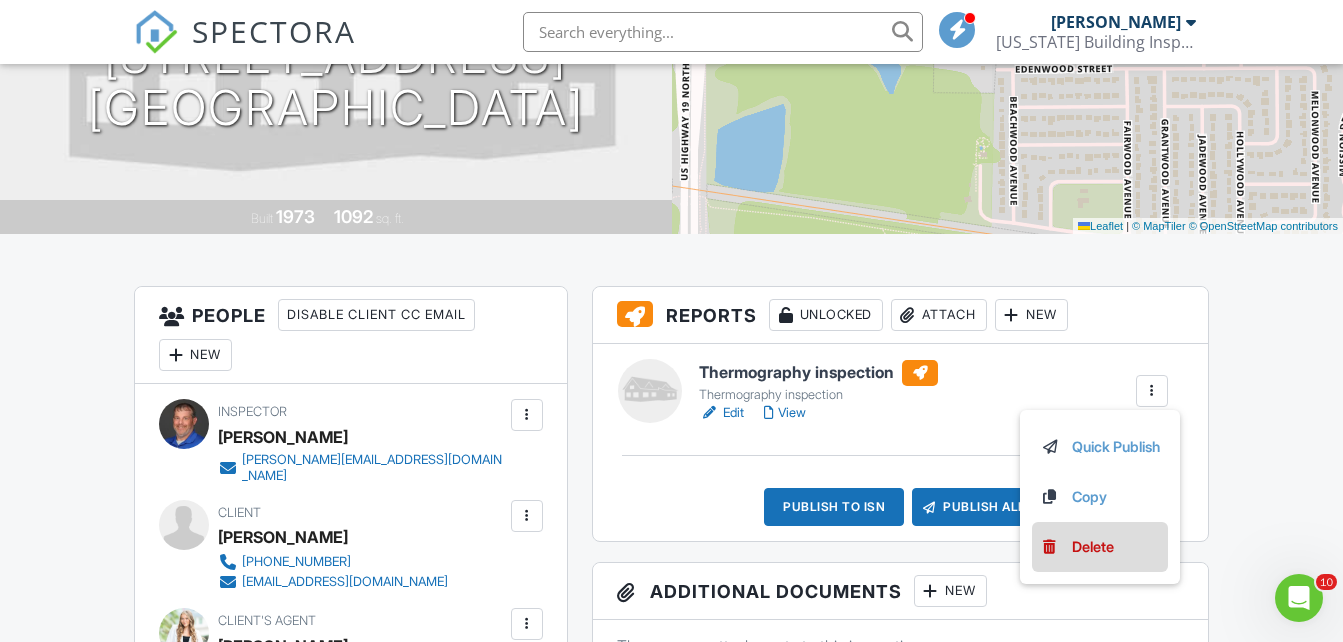 click on "Delete" at bounding box center [1100, 547] 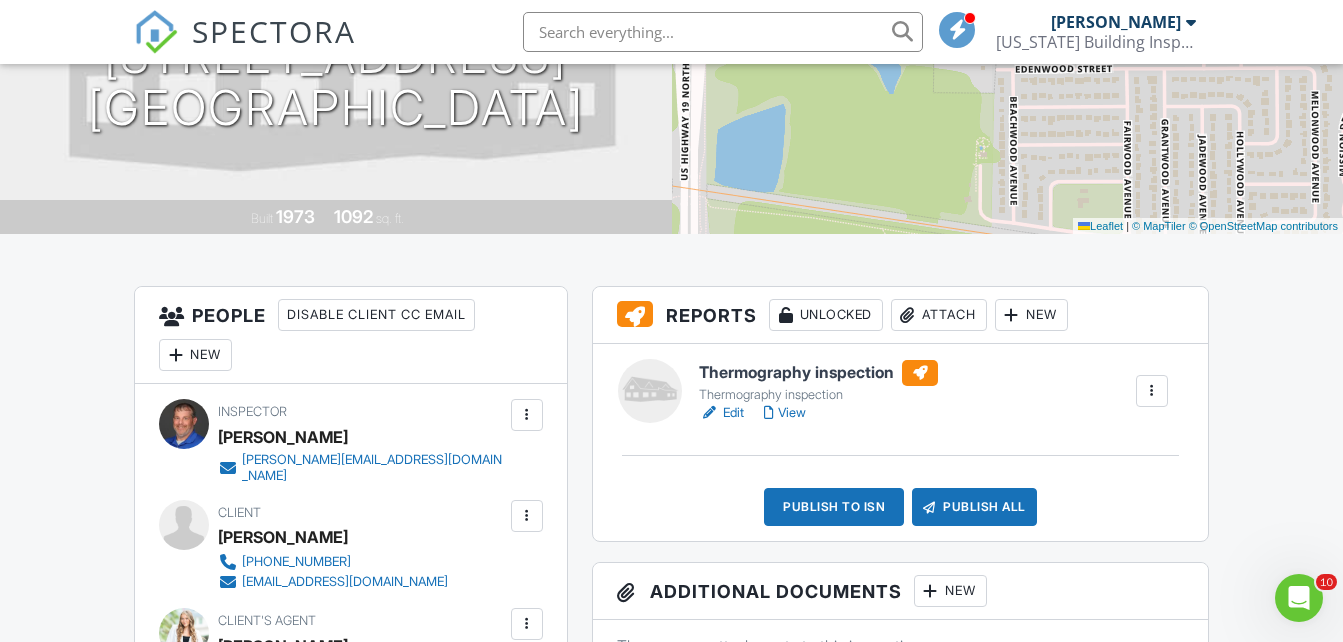 click at bounding box center [1152, 391] 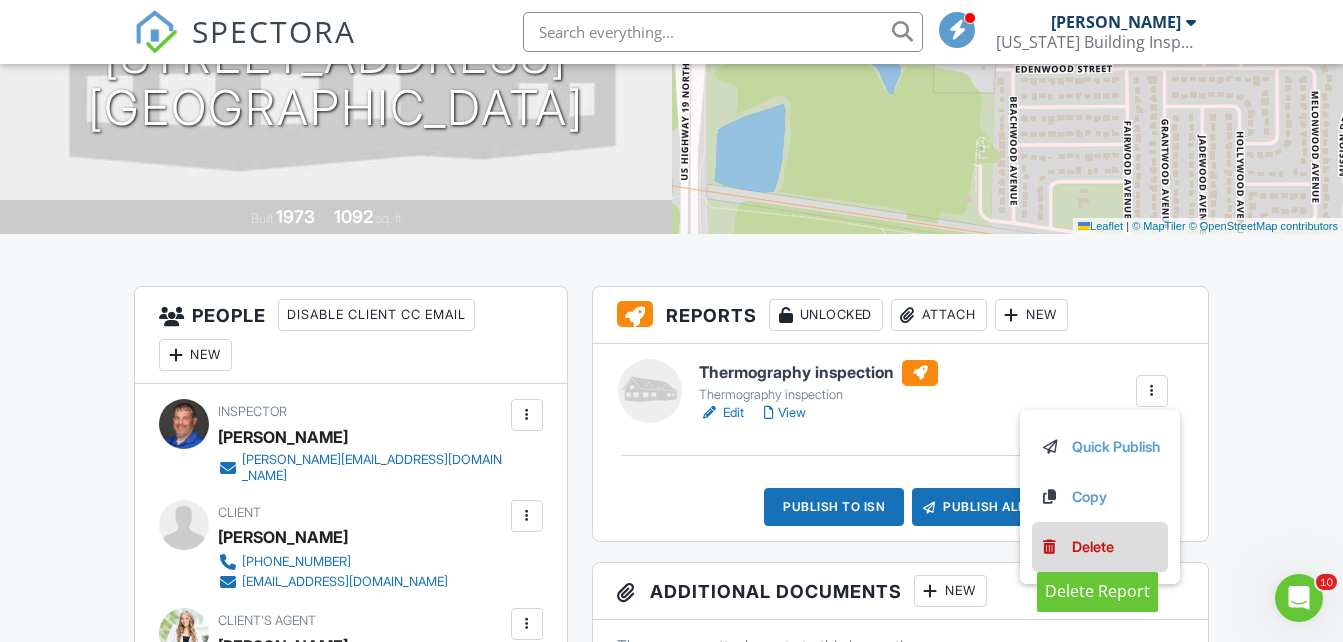 click on "Delete" at bounding box center (1093, 547) 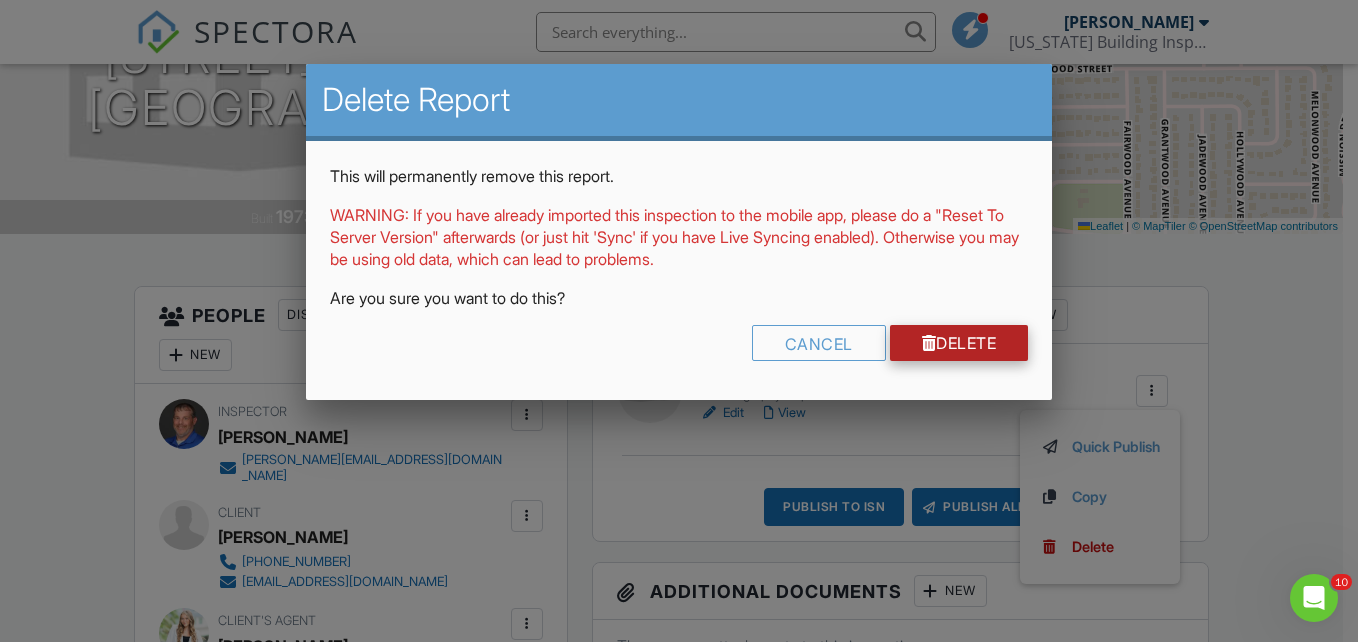 click on "Delete" at bounding box center (959, 343) 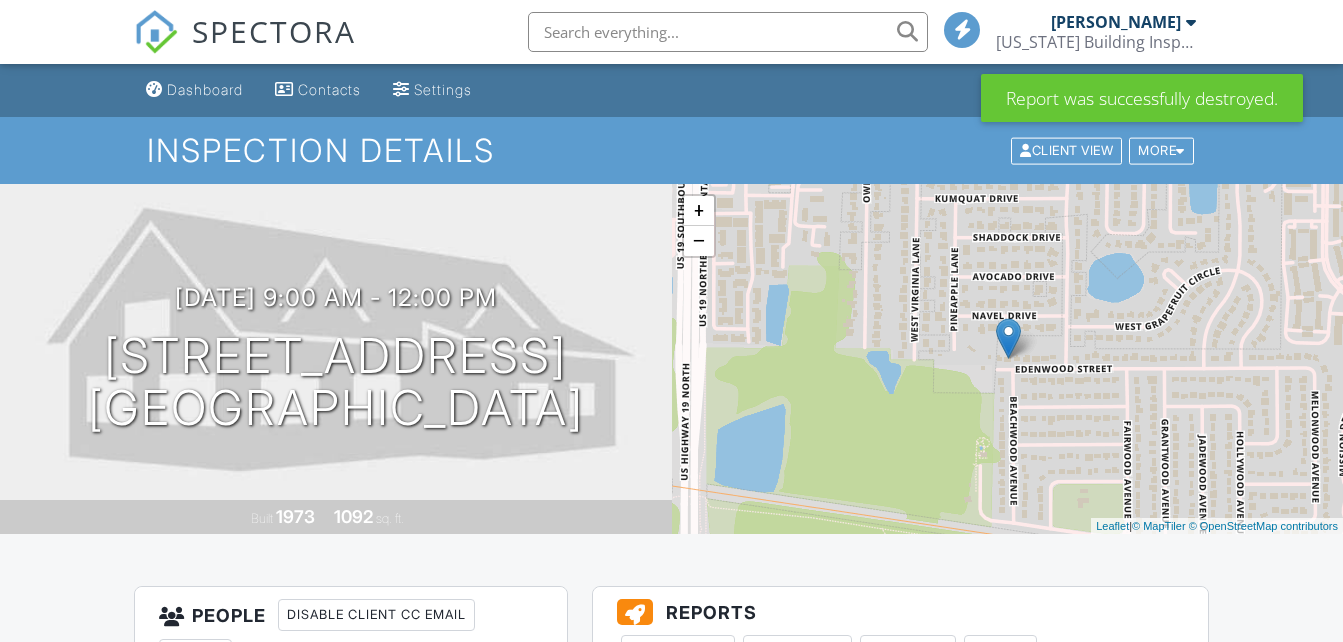 scroll, scrollTop: 280, scrollLeft: 0, axis: vertical 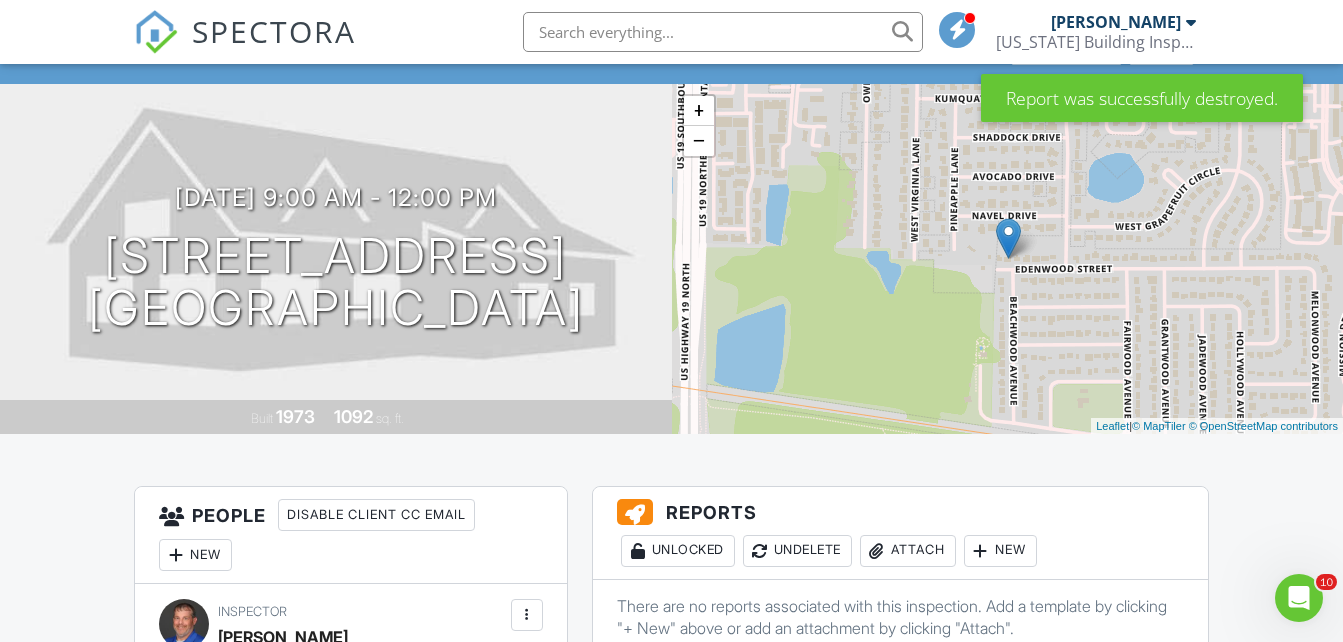 click at bounding box center (723, 32) 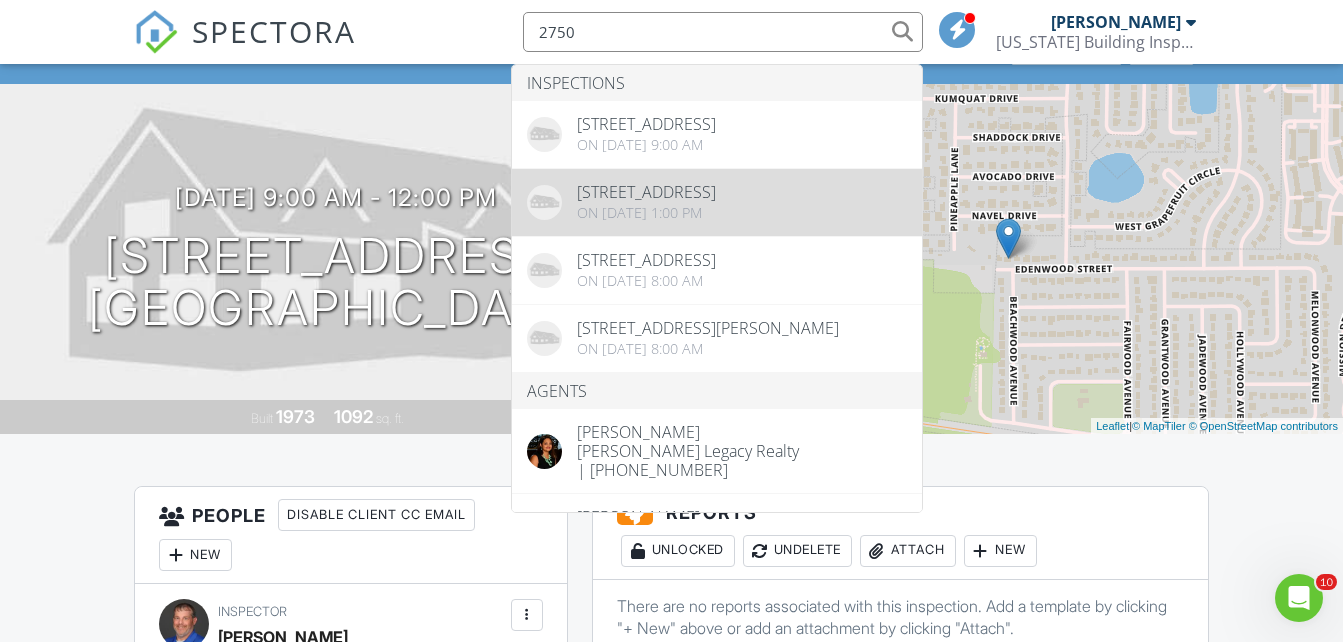type on "2750" 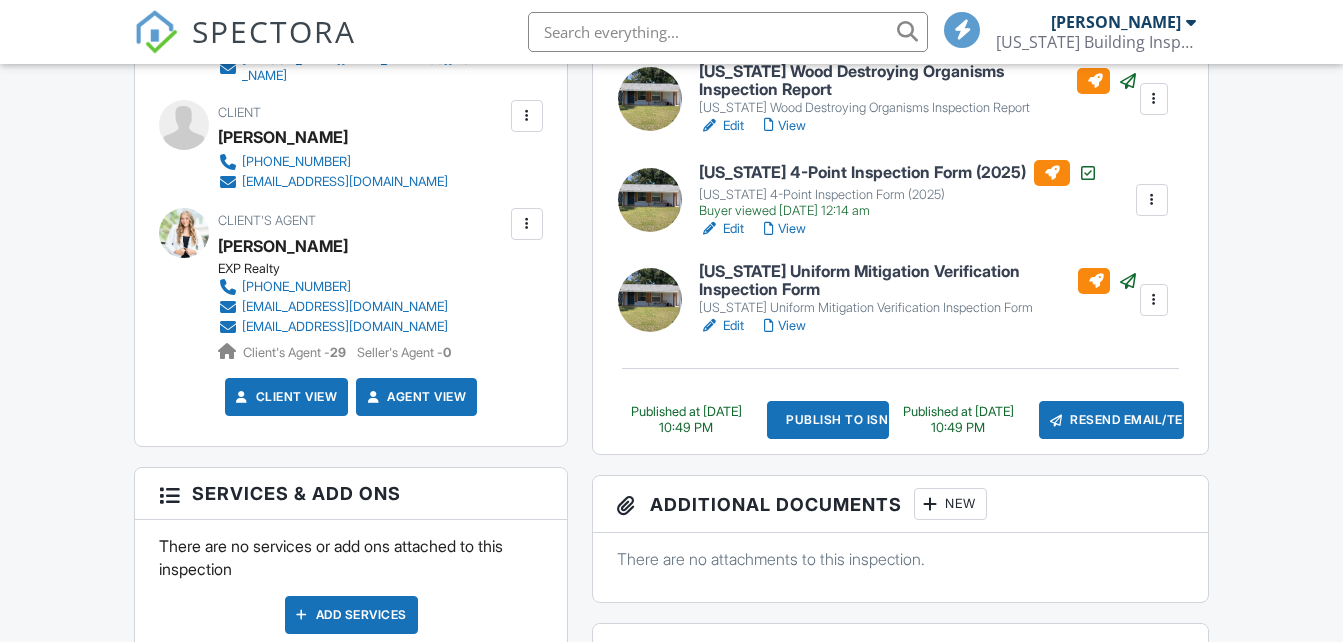 scroll, scrollTop: 400, scrollLeft: 0, axis: vertical 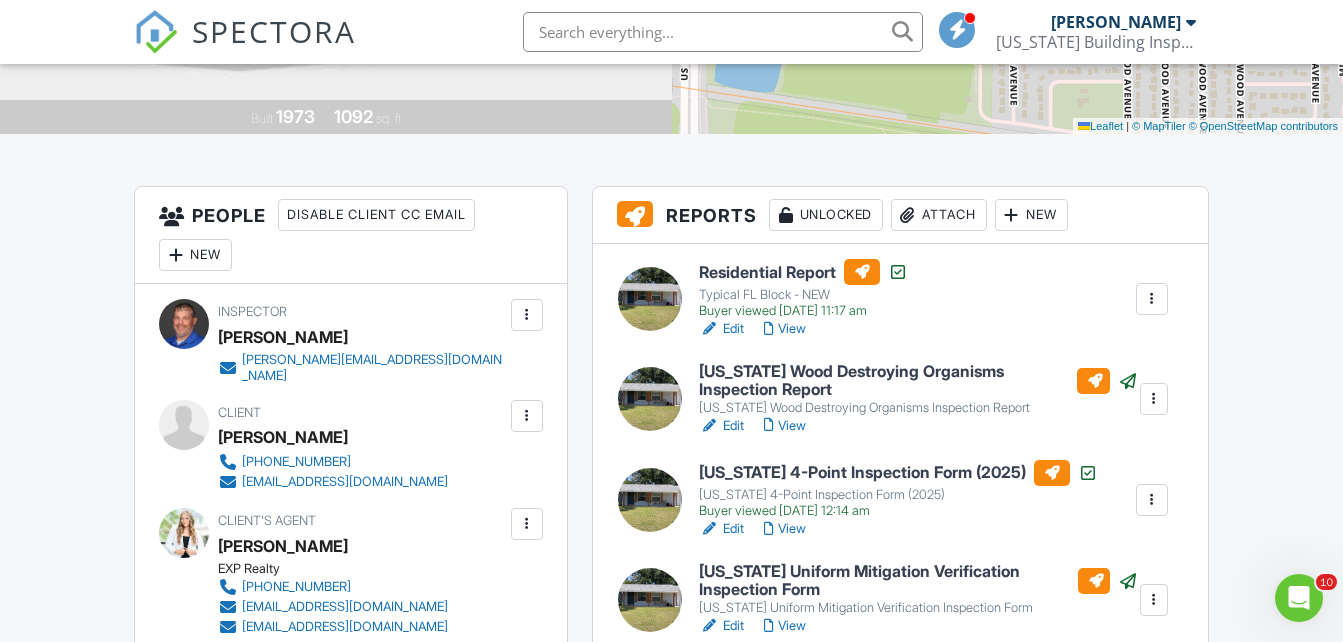 click at bounding box center [1152, 299] 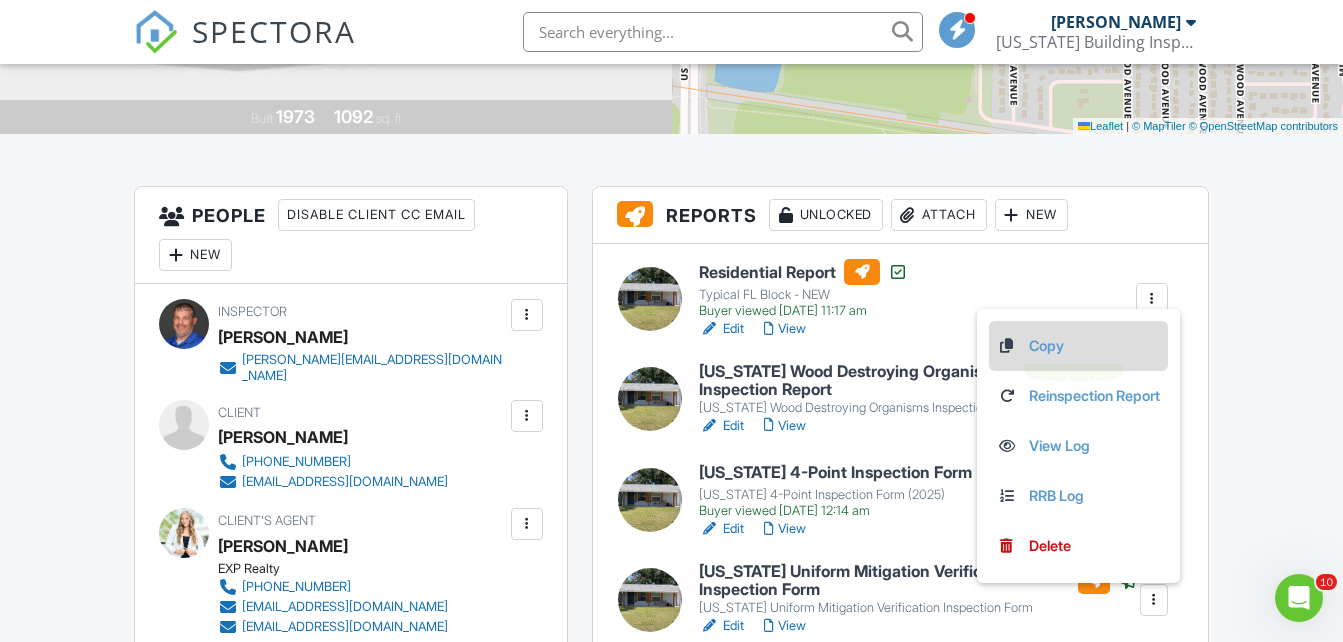 click at bounding box center (1007, 346) 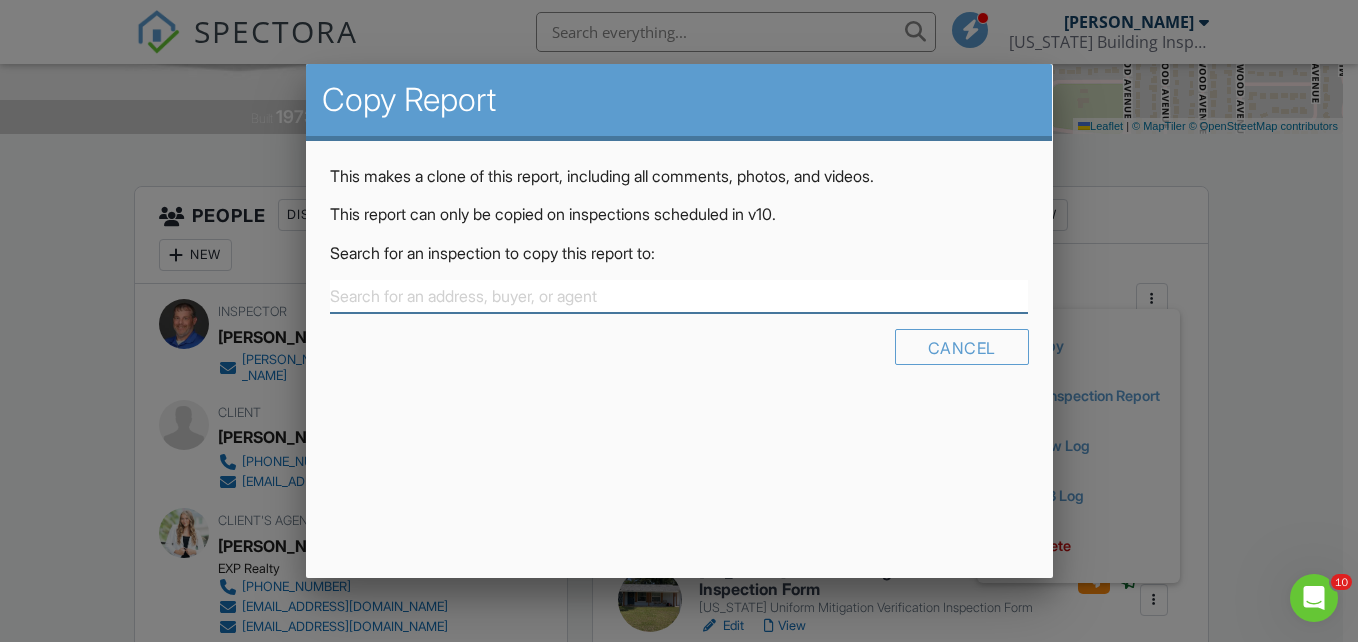click at bounding box center (679, 296) 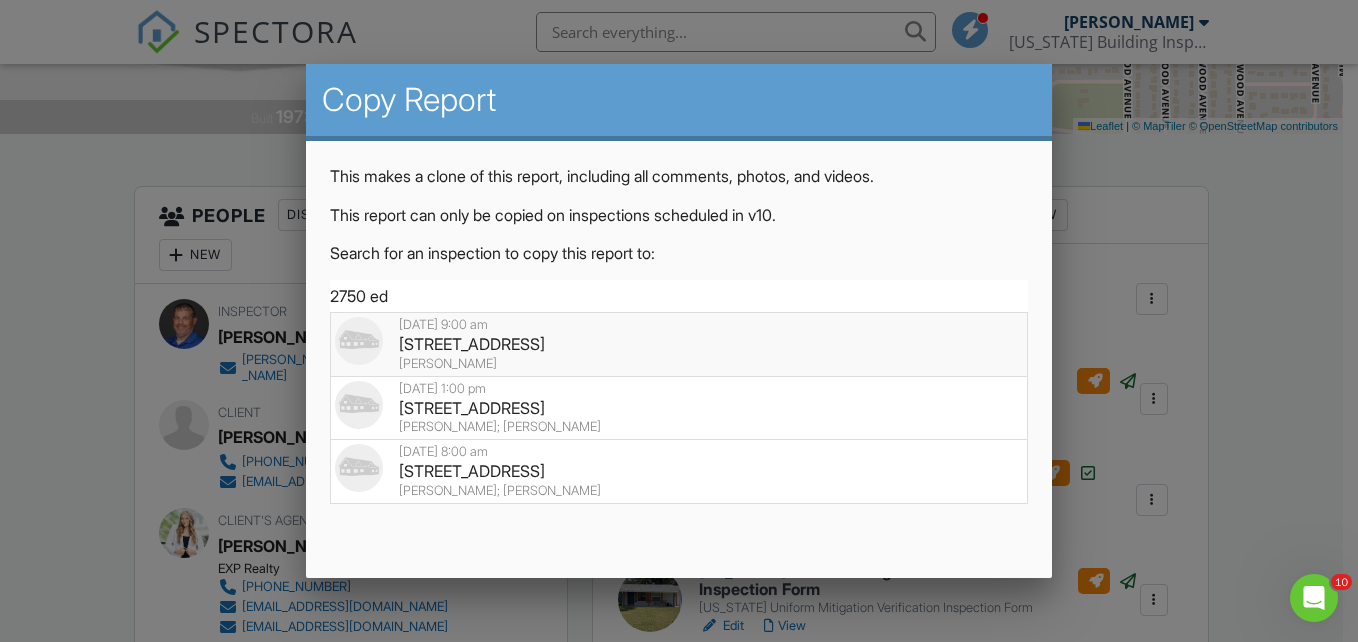 click on "[STREET_ADDRESS]" at bounding box center [679, 344] 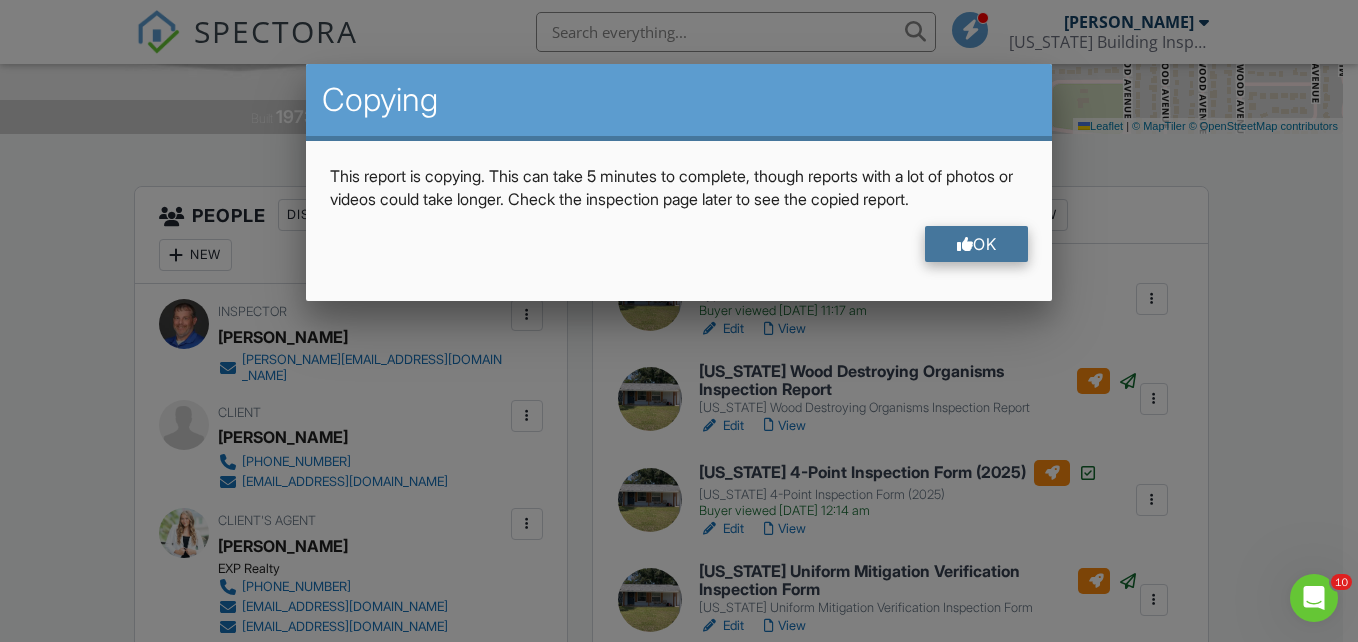 click on "OK" at bounding box center [977, 244] 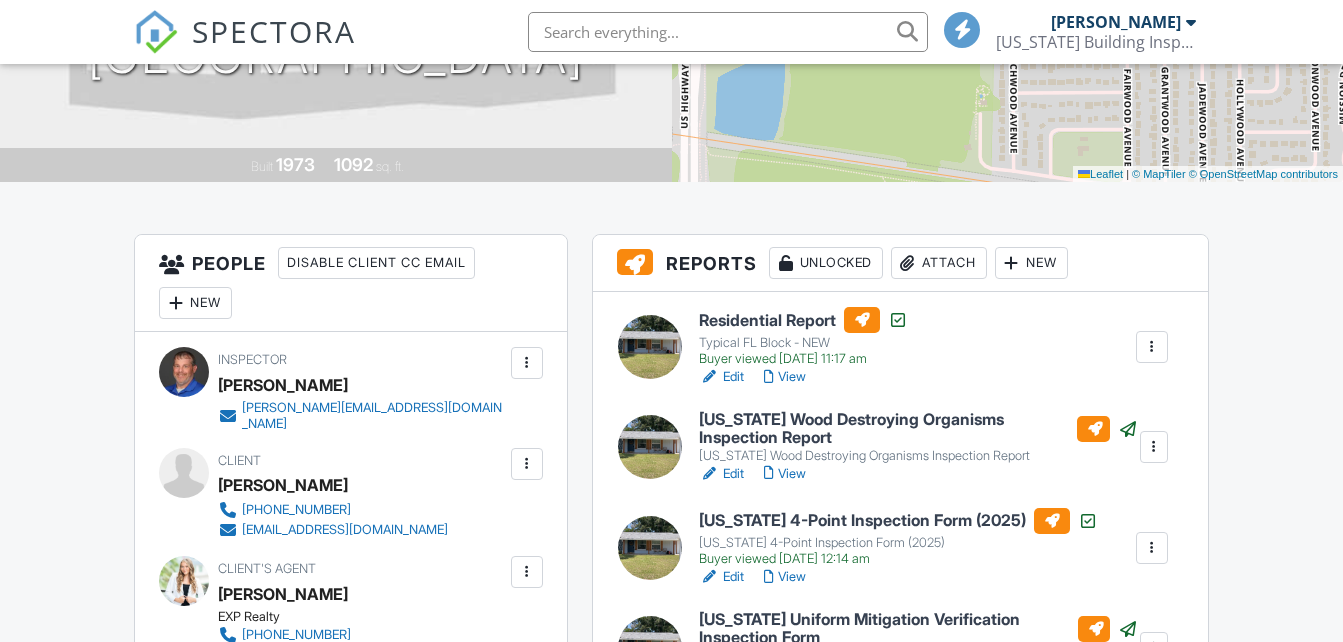 scroll, scrollTop: 352, scrollLeft: 0, axis: vertical 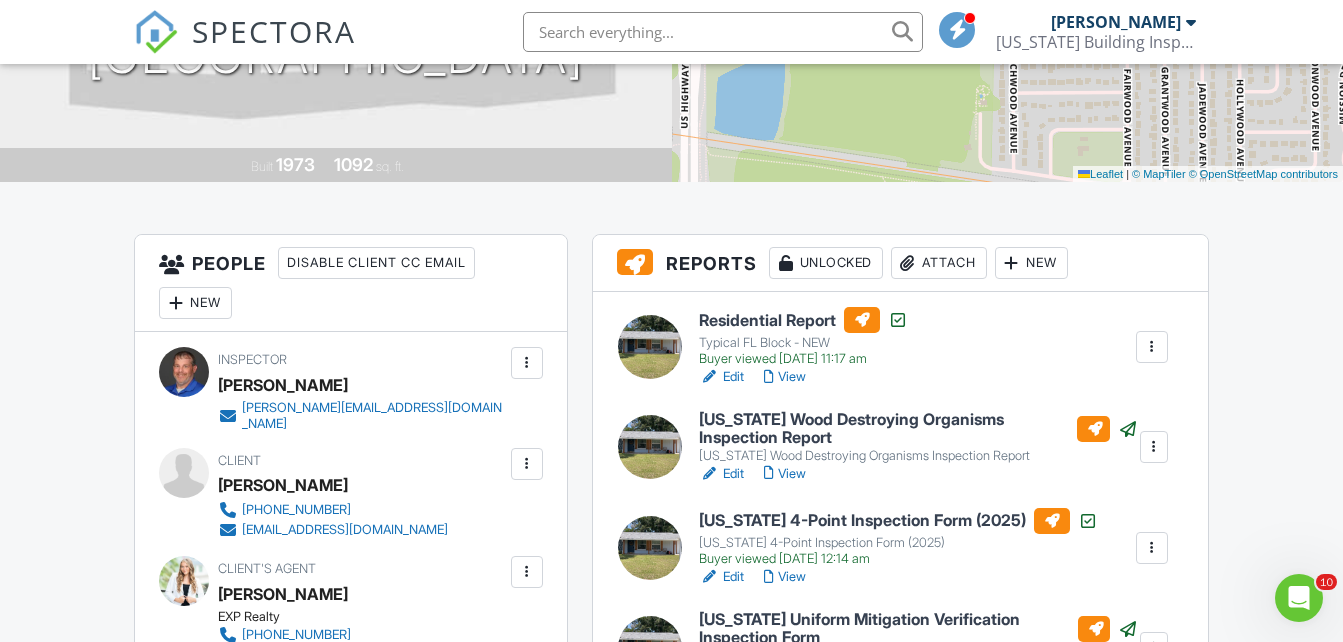 click at bounding box center (723, 32) 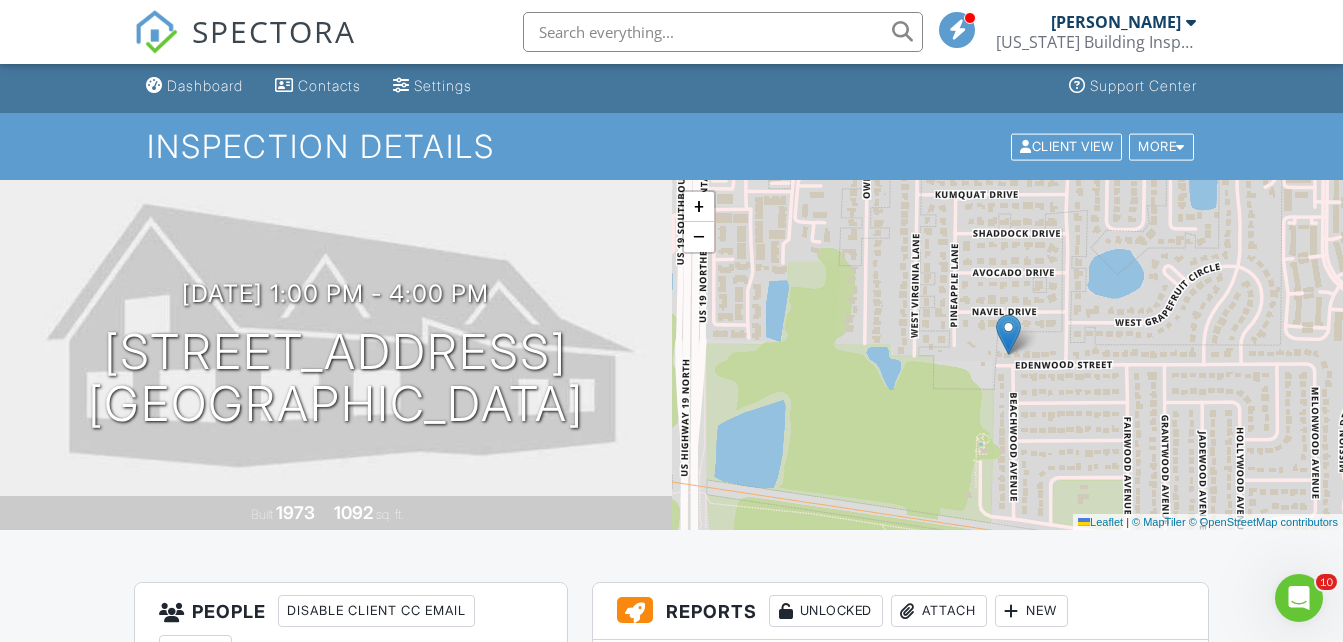 scroll, scrollTop: 0, scrollLeft: 0, axis: both 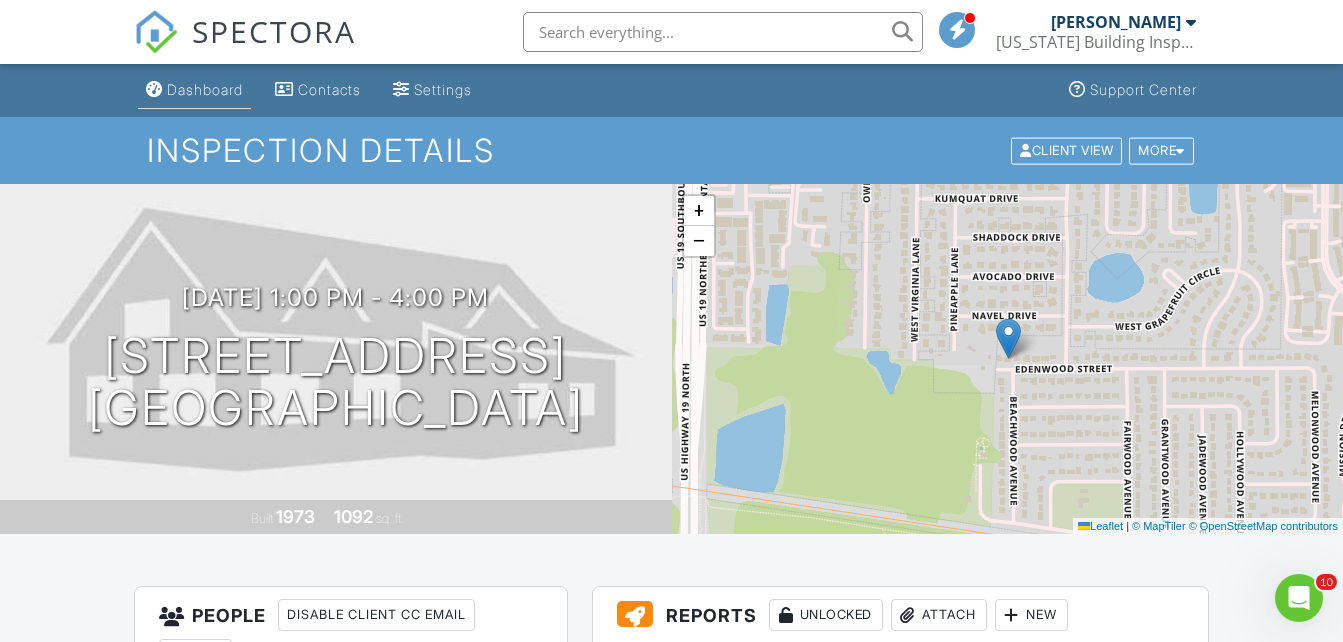 click on "Dashboard" at bounding box center (205, 89) 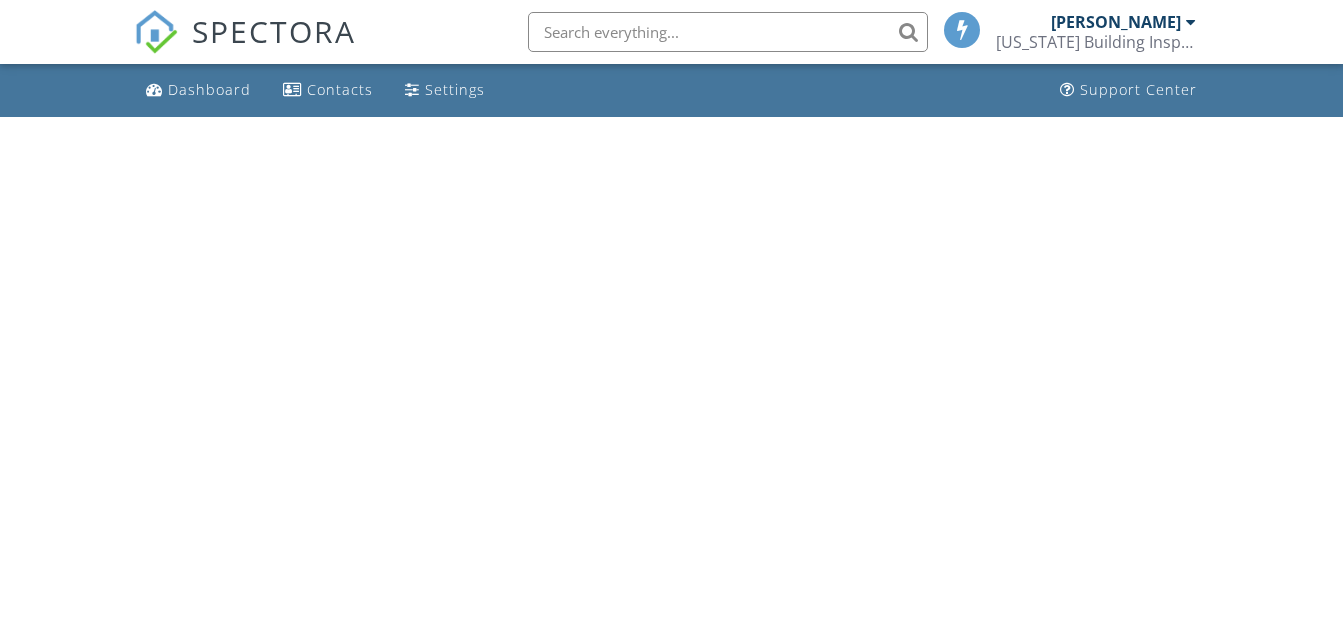 scroll, scrollTop: 0, scrollLeft: 0, axis: both 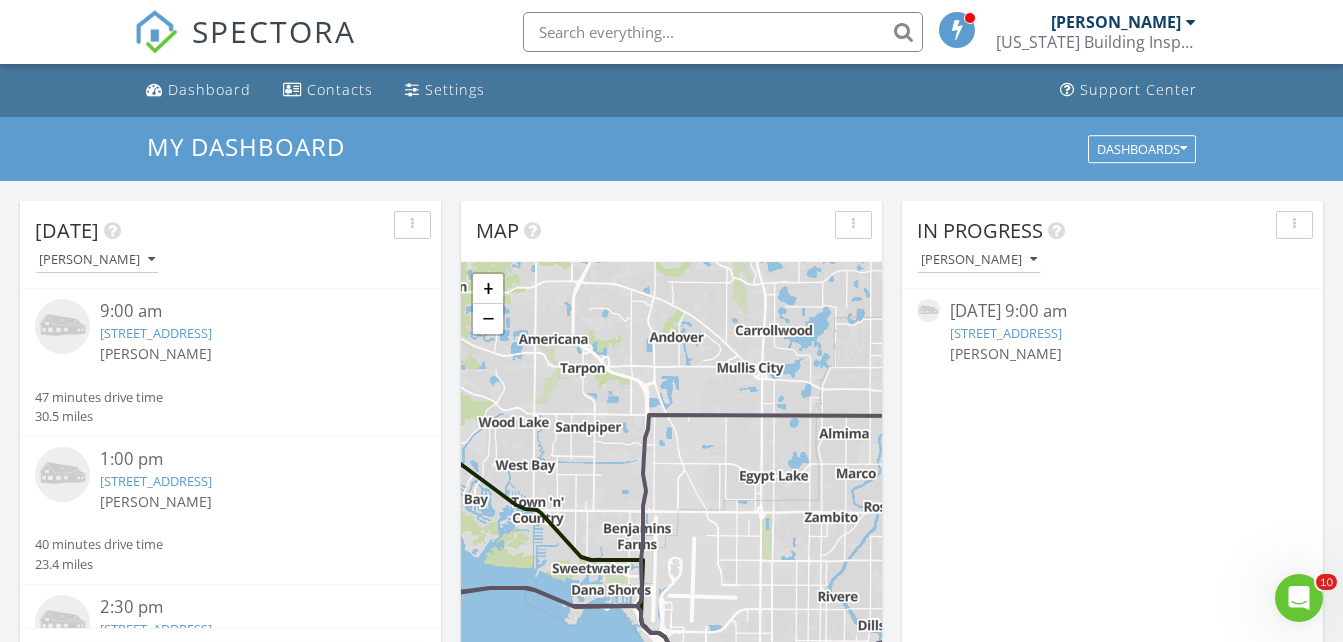 click on "[STREET_ADDRESS]" at bounding box center [156, 333] 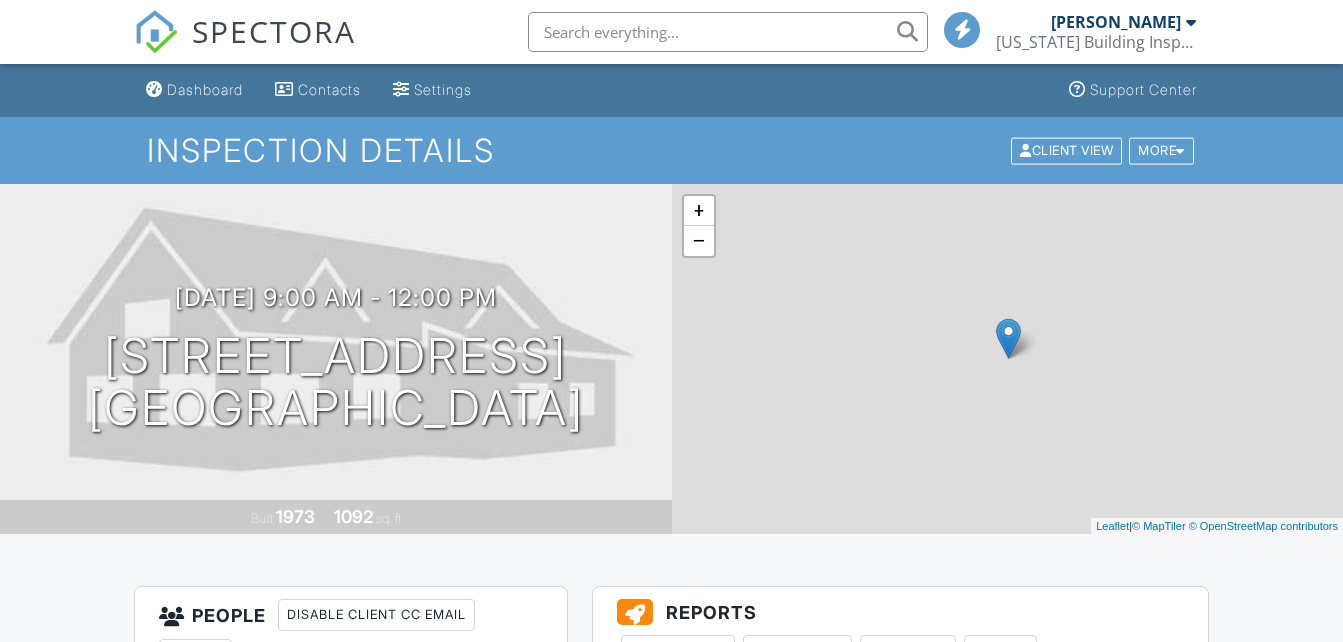 scroll, scrollTop: 400, scrollLeft: 0, axis: vertical 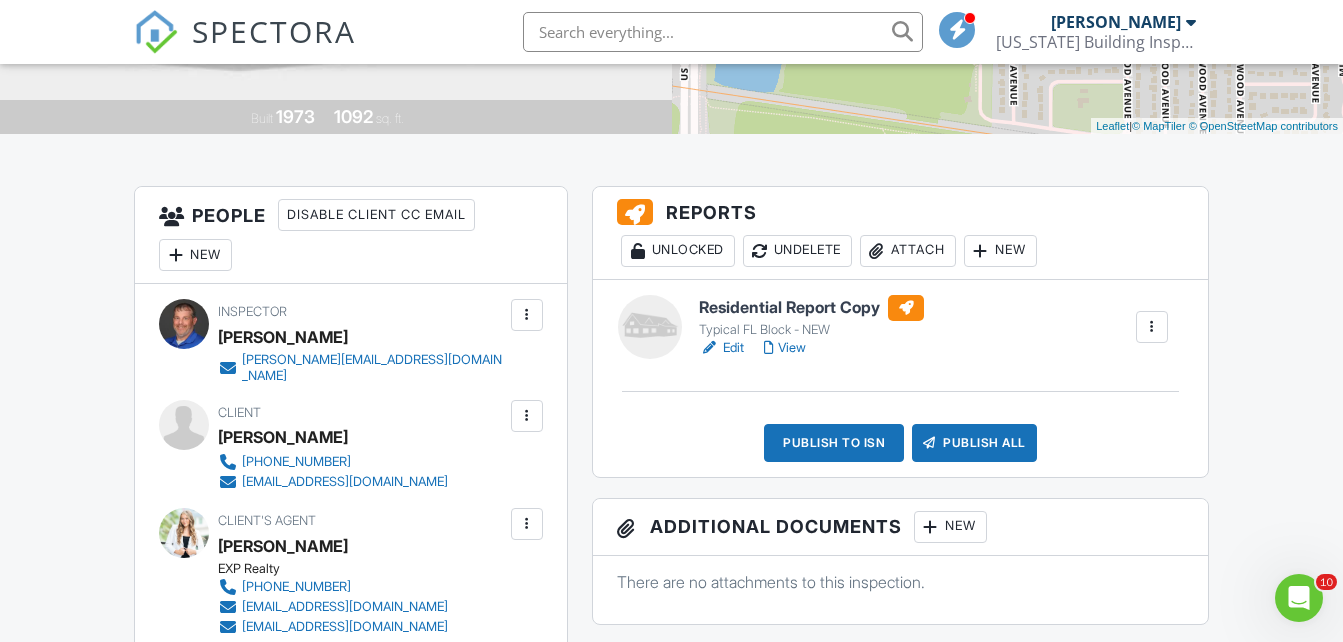 click on "Typical FL Block - NEW" at bounding box center (811, 330) 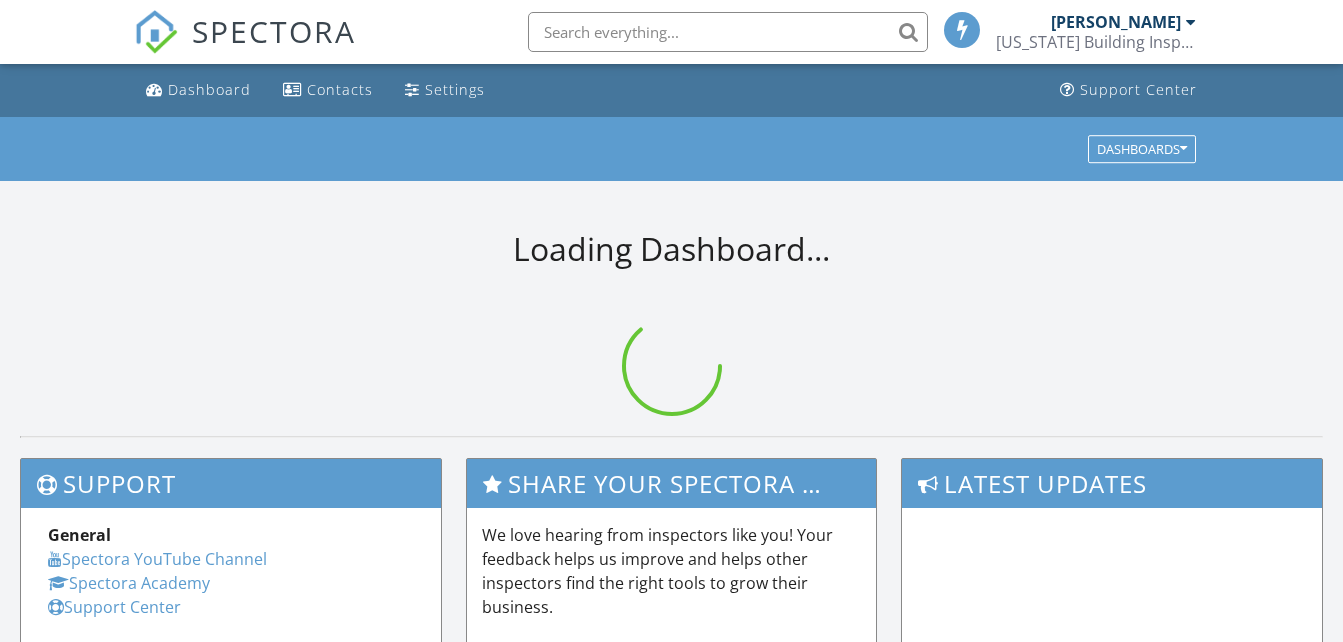 scroll, scrollTop: 0, scrollLeft: 0, axis: both 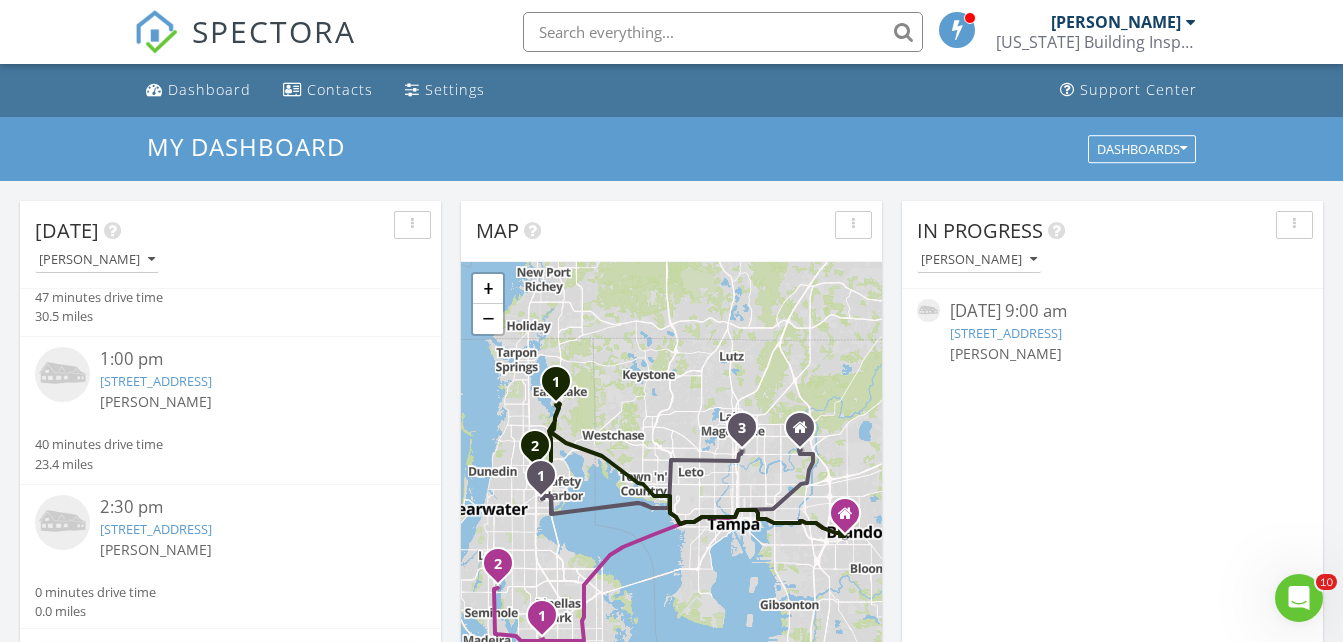 click on "9615 N 13th St Unit A, Tampa, FL 33612" at bounding box center (156, 381) 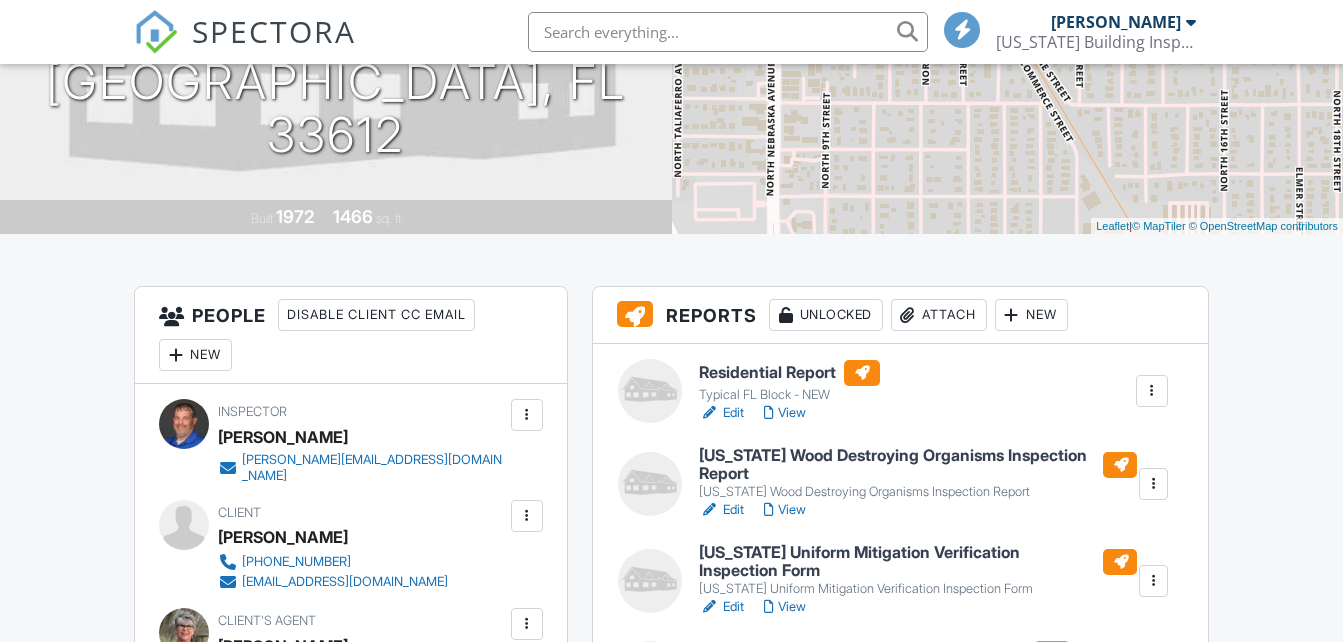 scroll, scrollTop: 300, scrollLeft: 0, axis: vertical 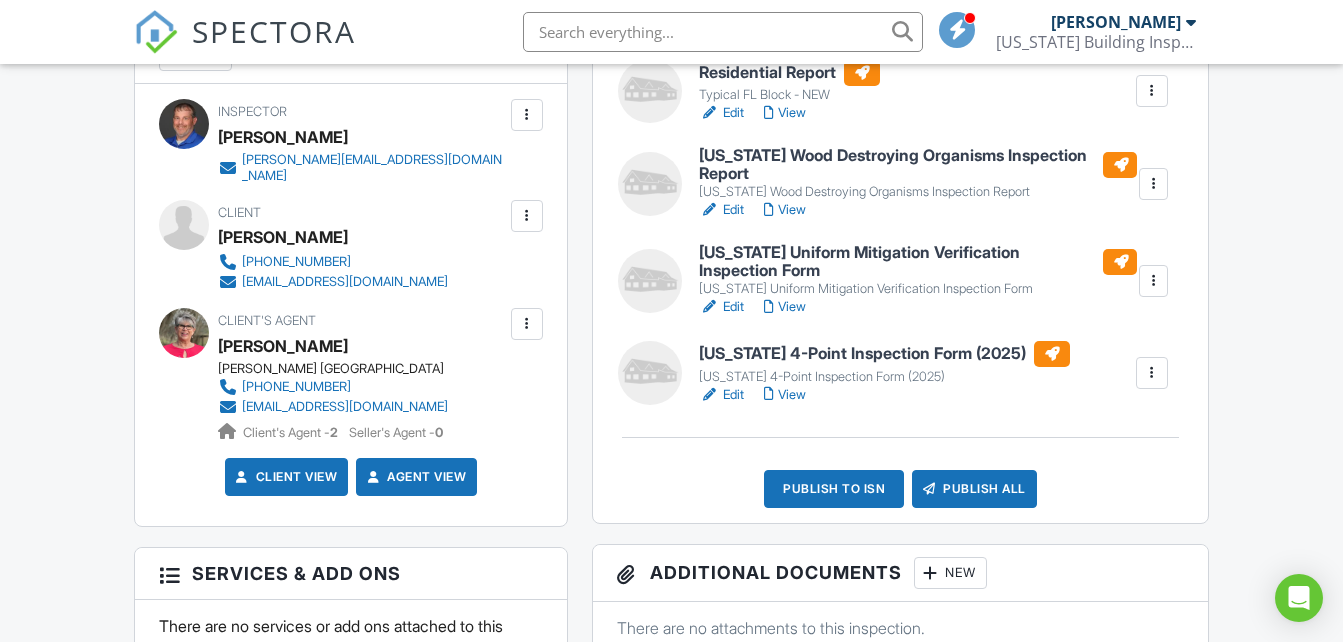 click on "Edit" at bounding box center (721, 395) 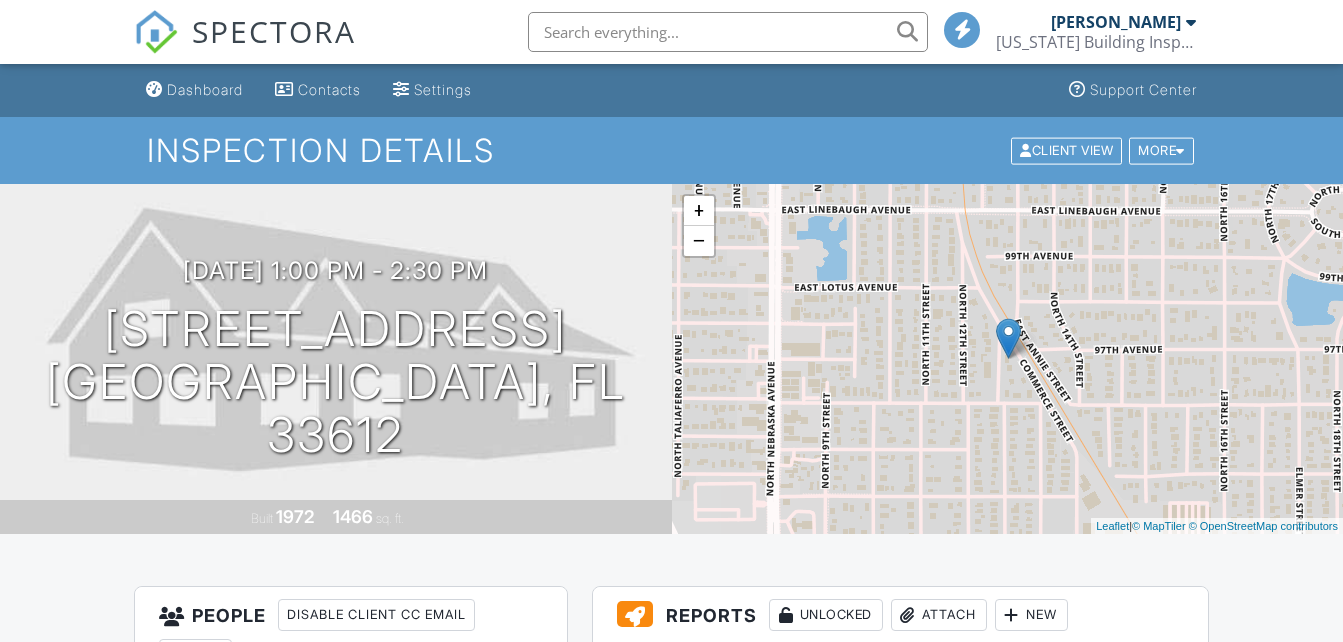 scroll, scrollTop: 500, scrollLeft: 0, axis: vertical 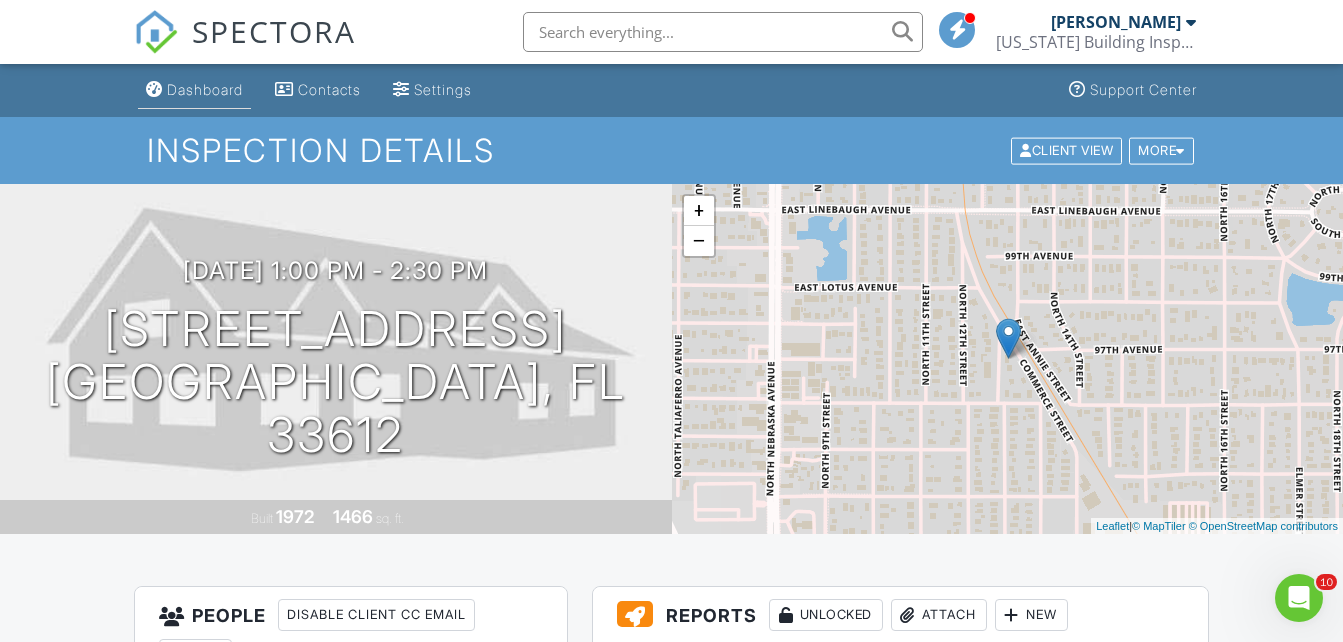 click on "Dashboard" at bounding box center [194, 90] 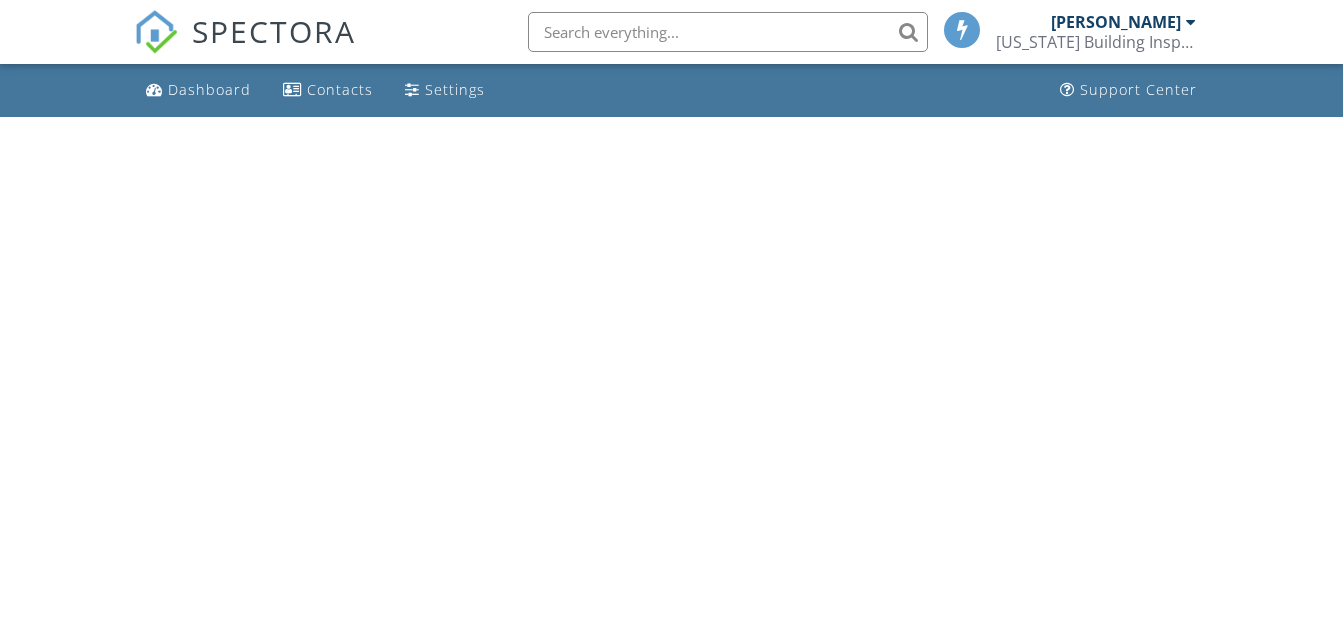 scroll, scrollTop: 0, scrollLeft: 0, axis: both 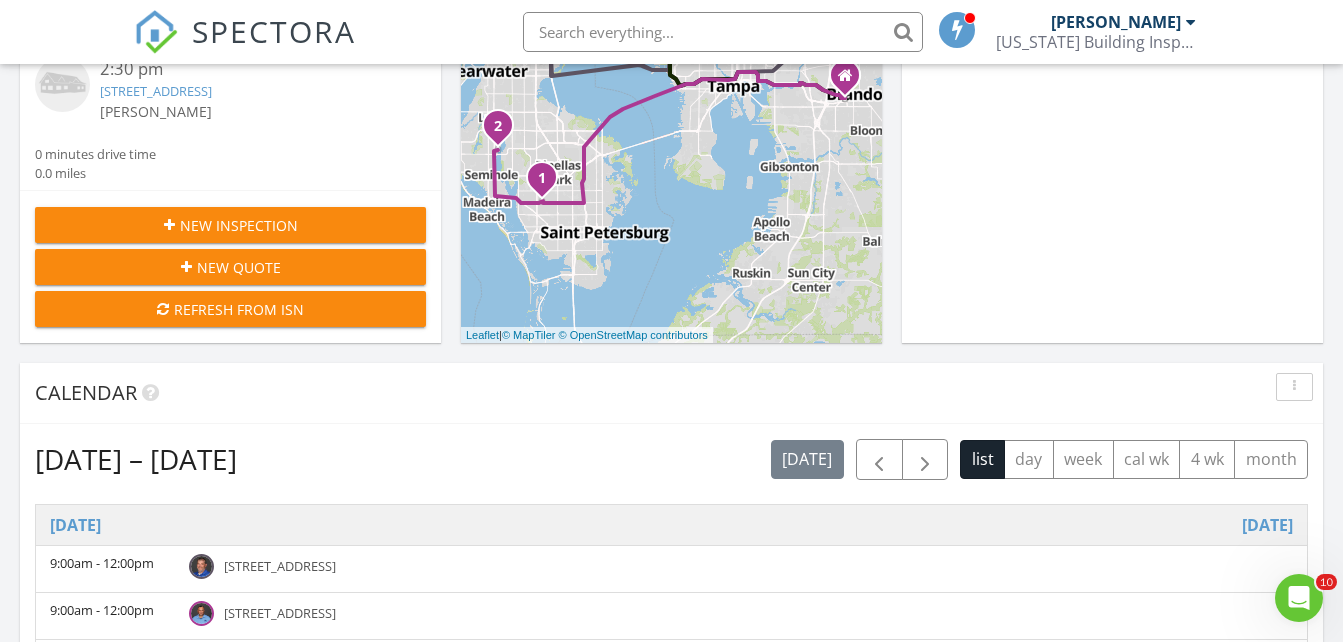 click on "[STREET_ADDRESS]" at bounding box center (156, 91) 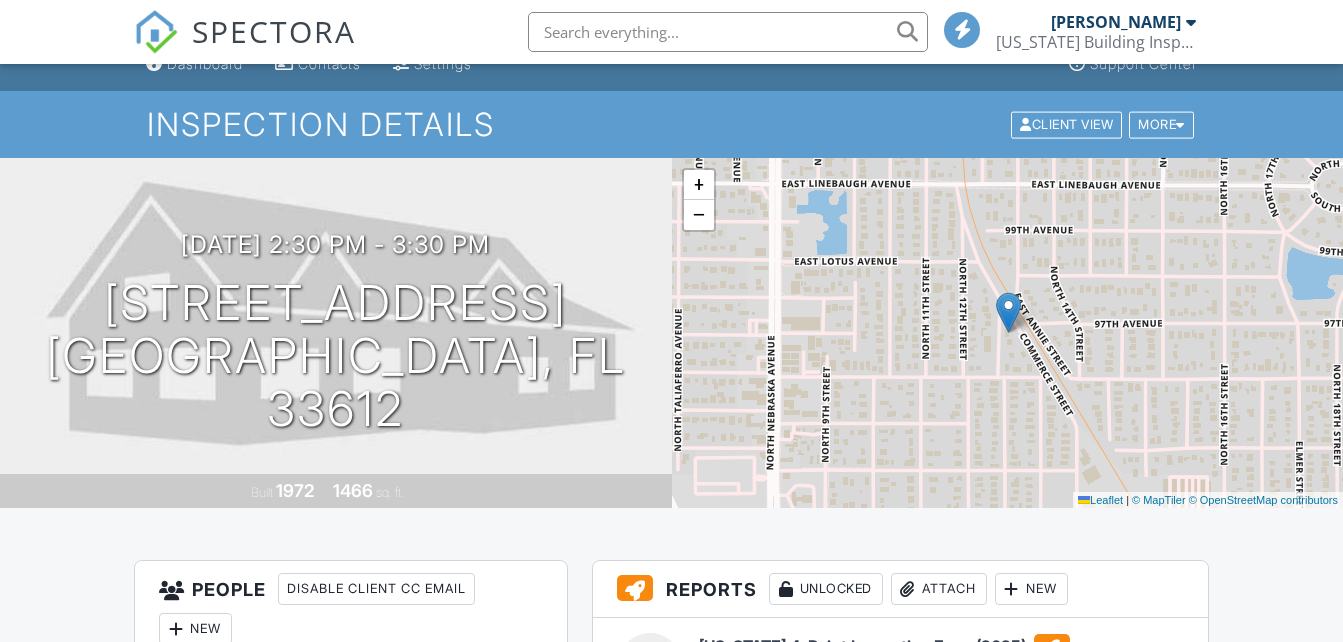 scroll, scrollTop: 500, scrollLeft: 0, axis: vertical 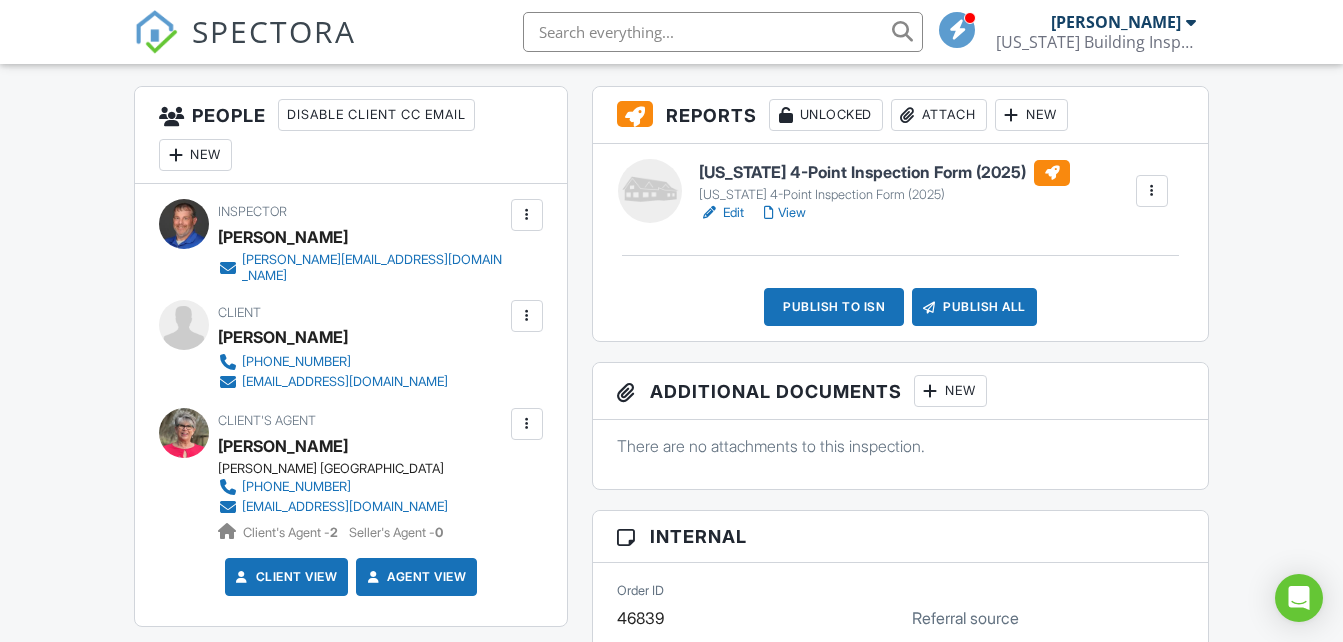 click on "Edit" at bounding box center [721, 213] 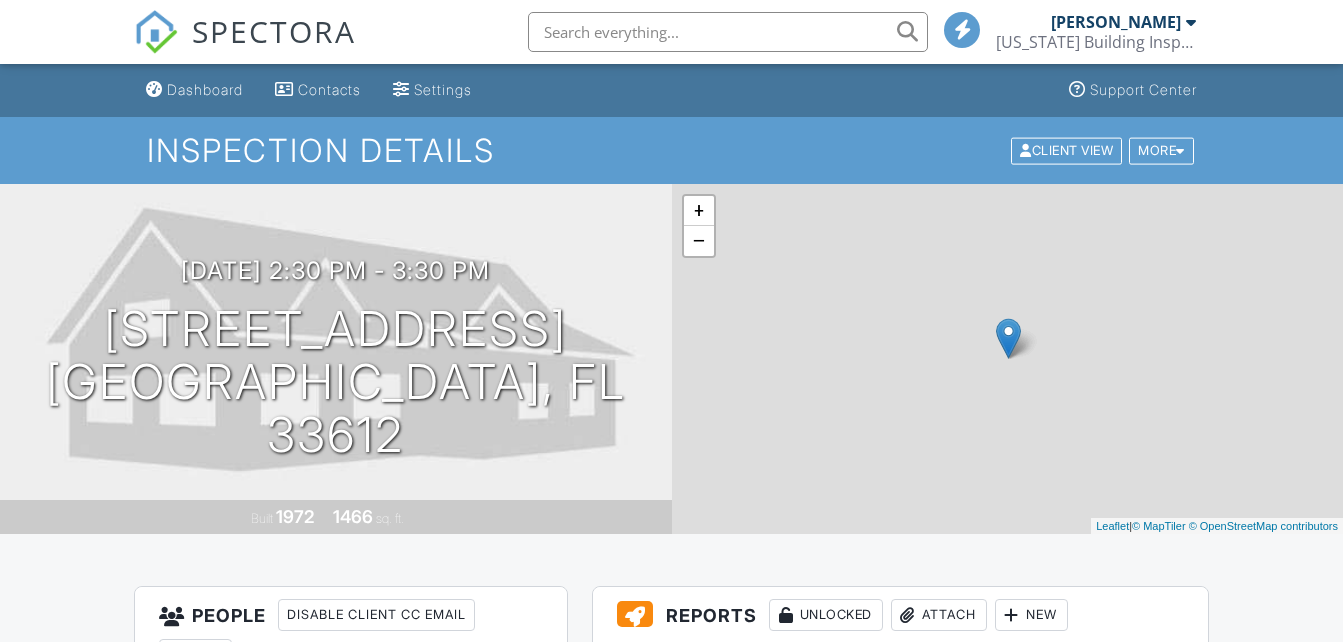 scroll, scrollTop: 400, scrollLeft: 0, axis: vertical 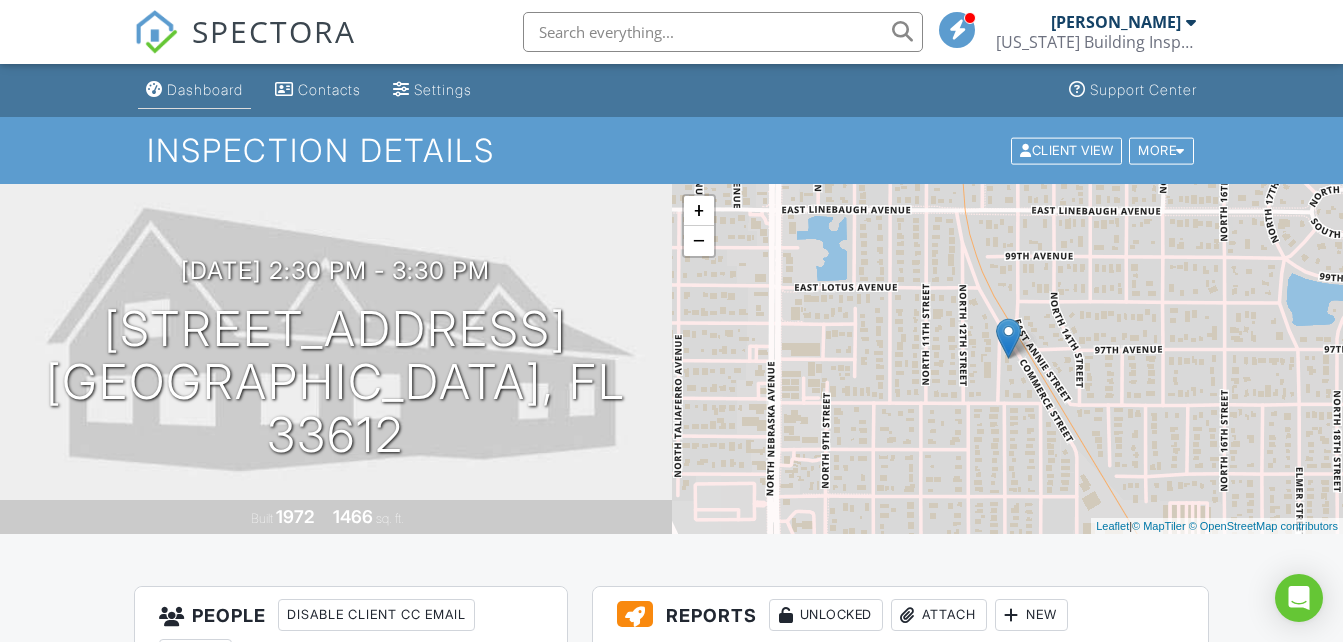 click on "Dashboard" at bounding box center (194, 90) 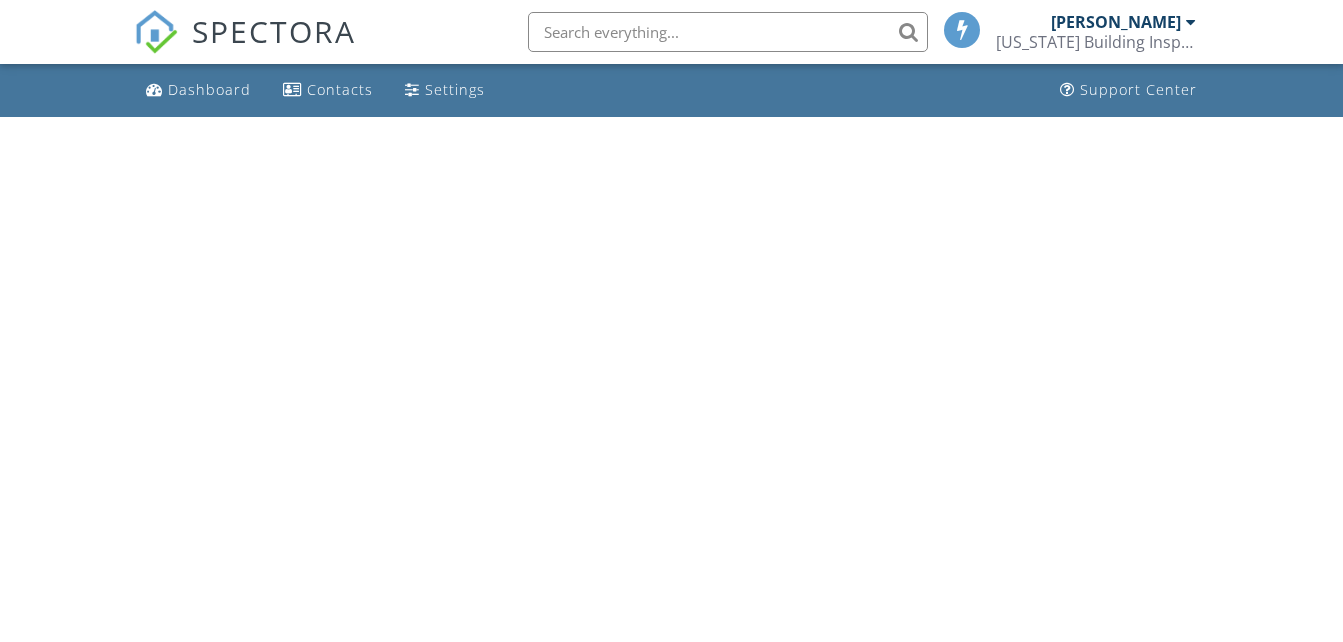 scroll, scrollTop: 0, scrollLeft: 0, axis: both 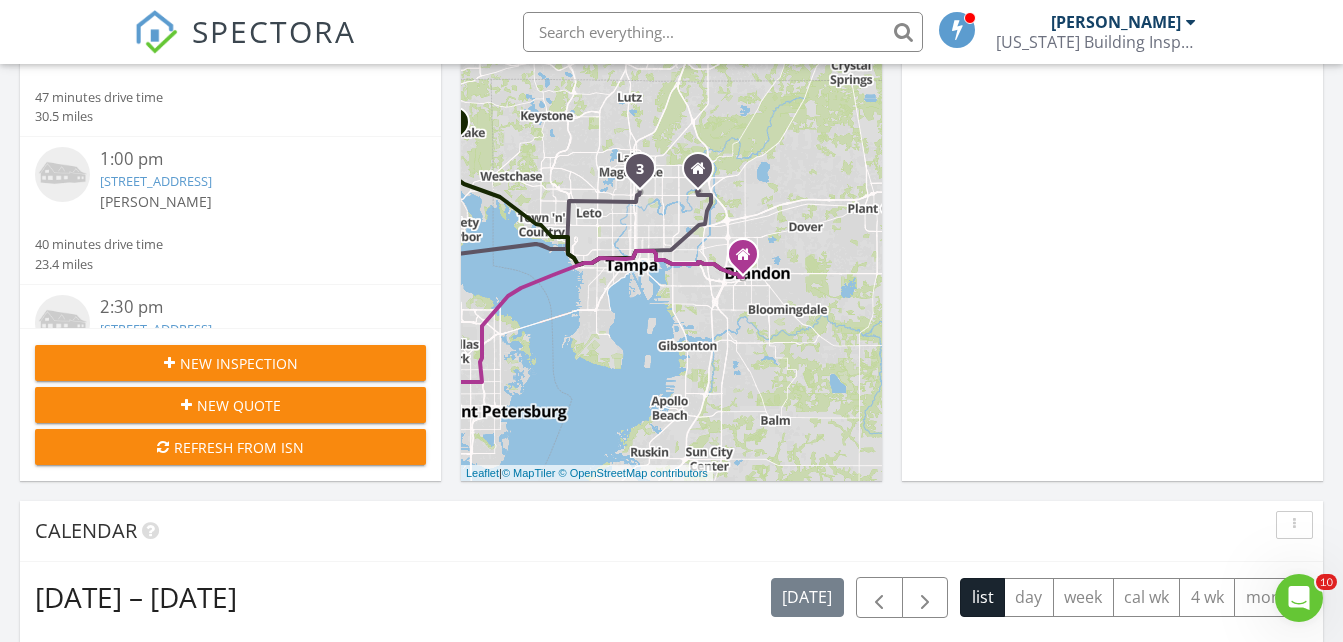 drag, startPoint x: 796, startPoint y: 243, endPoint x: 691, endPoint y: 288, distance: 114.236595 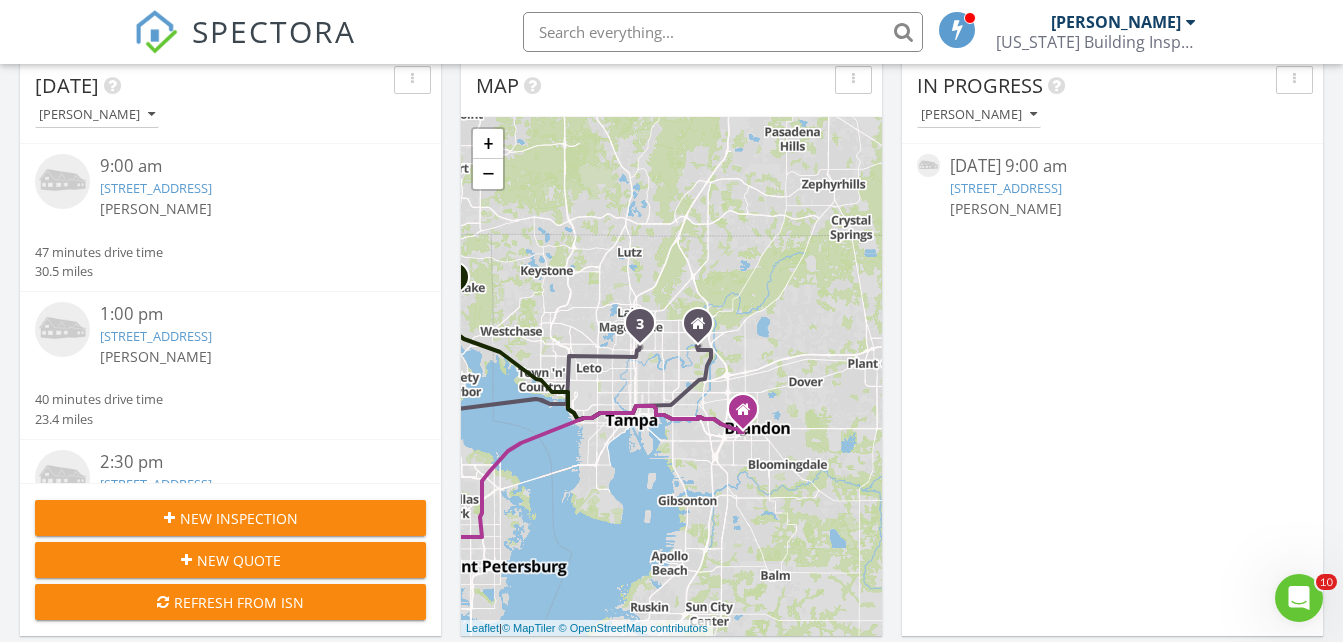 scroll, scrollTop: 0, scrollLeft: 0, axis: both 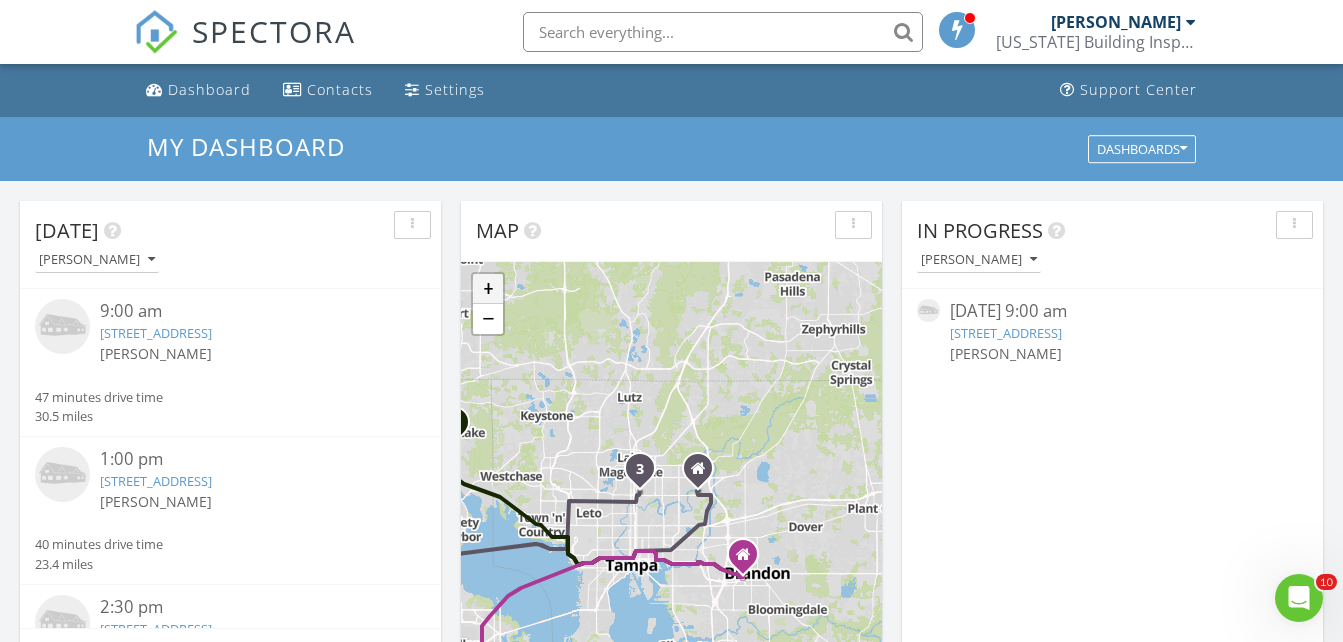 click on "+" at bounding box center [488, 289] 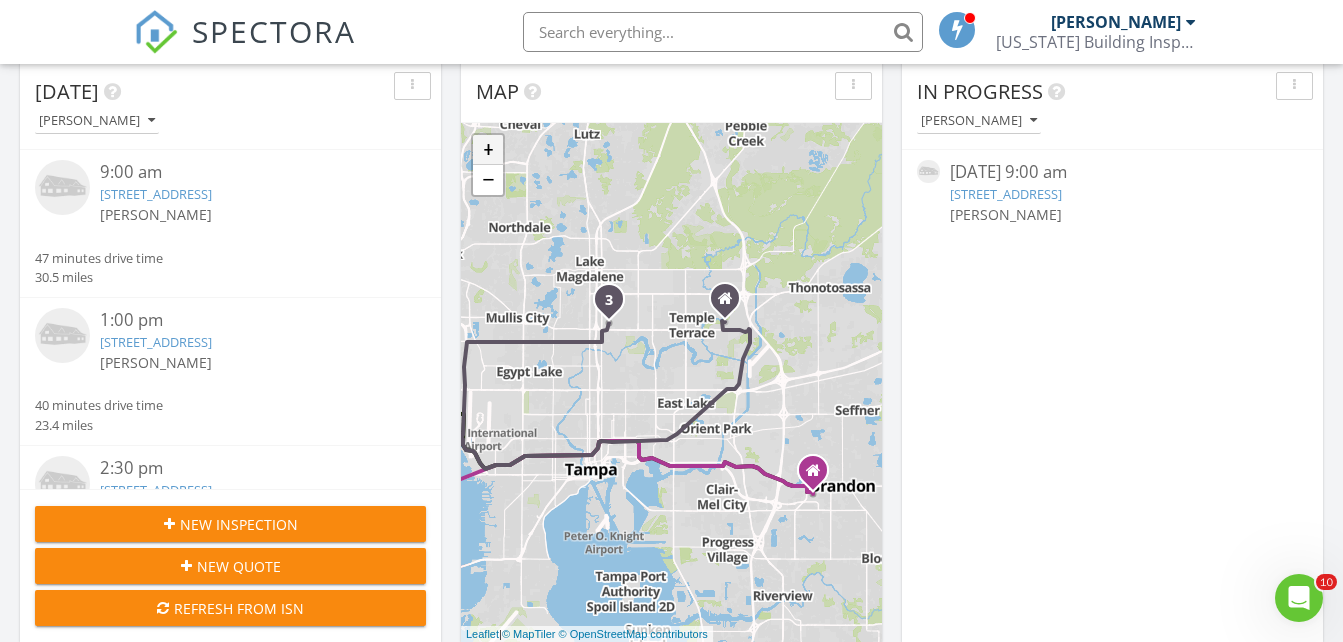 click on "1 2 3 1 2 1 2 + − I 4, Courtney Campbell Causeway, Courtney Campbell Causeway, West Waters Avenue, North 13th Street 86.8 km, 1 h 26 min Head northwest on Hidden Ridge Place 60 m Turn left onto River Ridge Drive 300 m Turn right onto Capwood Avenue 55 m Continue slightly left onto North 78th Street 450 m Turn left onto Temple Terrace Highway 2 km Turn right onto US 301 4 km Take the ramp on the right 900 m Keep left at the fork 800 m Merge left onto I 4 10 km Merge left onto I 275 8 km Take the ramp towards FL 60: Tampa International Airport 500 m Merge left towards FL 60: Tampa International Airport 600 m Take the ramp towards FL 60: Tampa International Airport 400 m Keep left towards FL 60: Clearwater 1.5 km Keep left towards FL 60: Clearwater 2 km Keep right towards Clearwater 15 km Continue onto Gulf to Bay Boulevard (FL 60) 900 m Take the ramp towards CR 611 North 600 m Continue onto McMullen Booth Road (CR 611) 2 km Turn left onto 10th Street South (FL 590) 1.5 km Turn left onto Calamondin Lane 0 m" at bounding box center [671, 382] 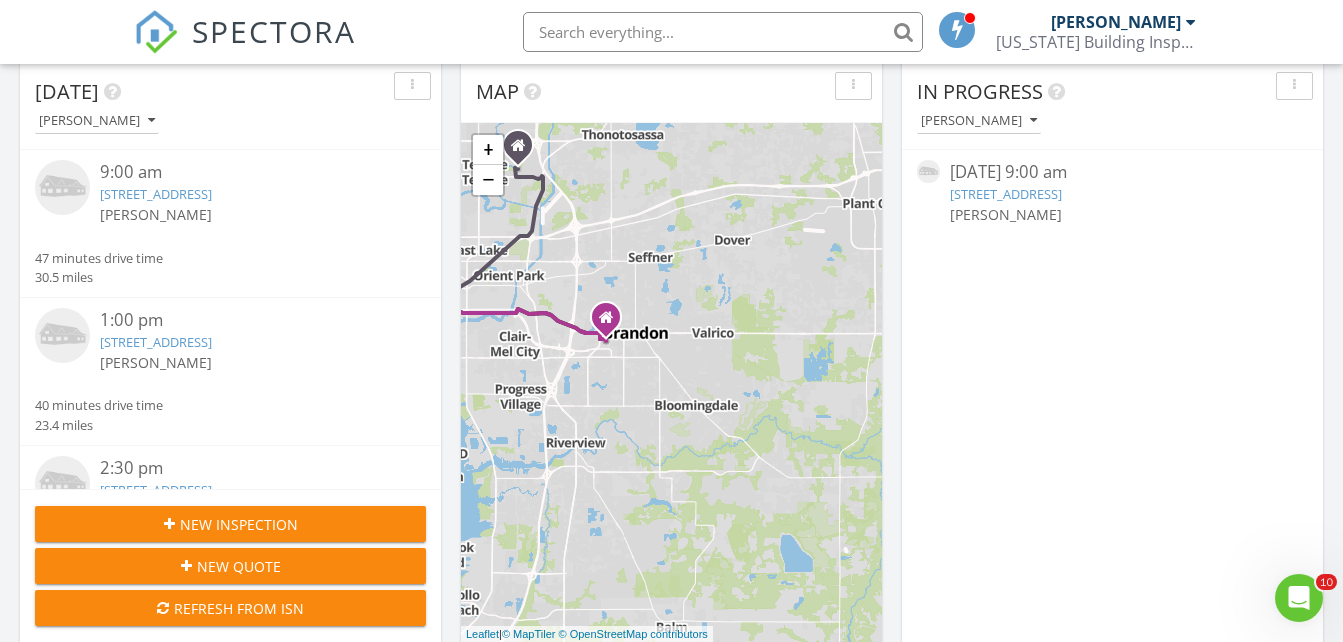 drag, startPoint x: 811, startPoint y: 453, endPoint x: 601, endPoint y: 300, distance: 259.82495 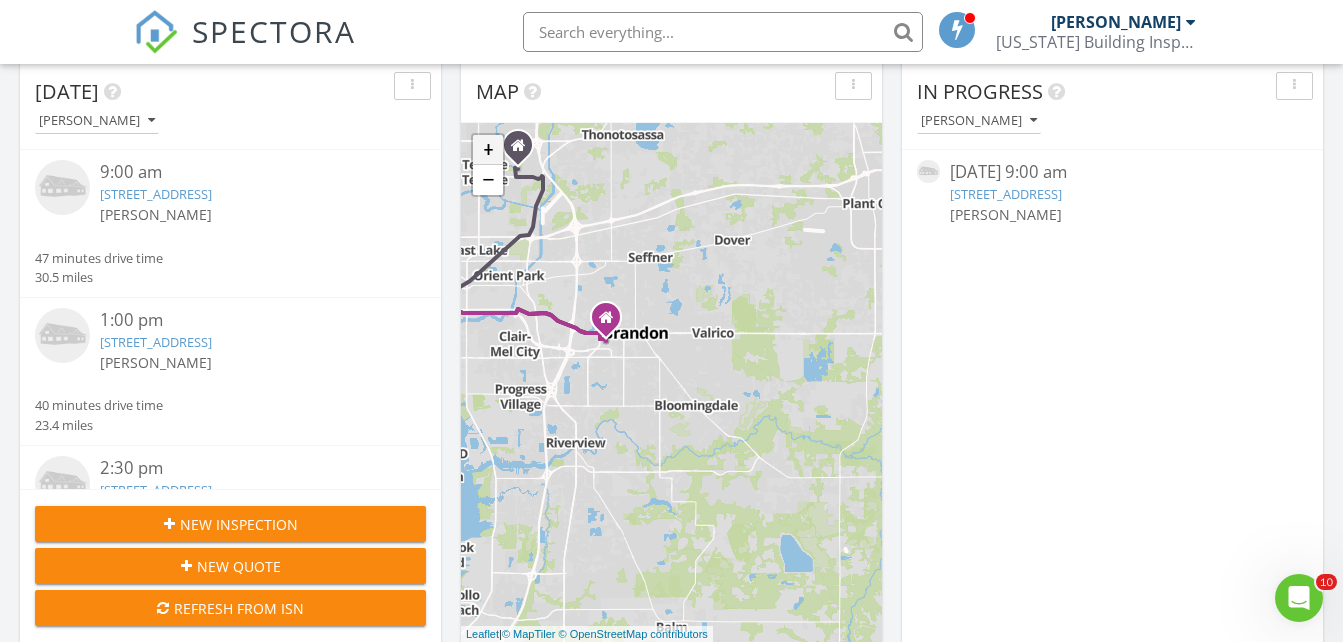 click on "+" at bounding box center (488, 150) 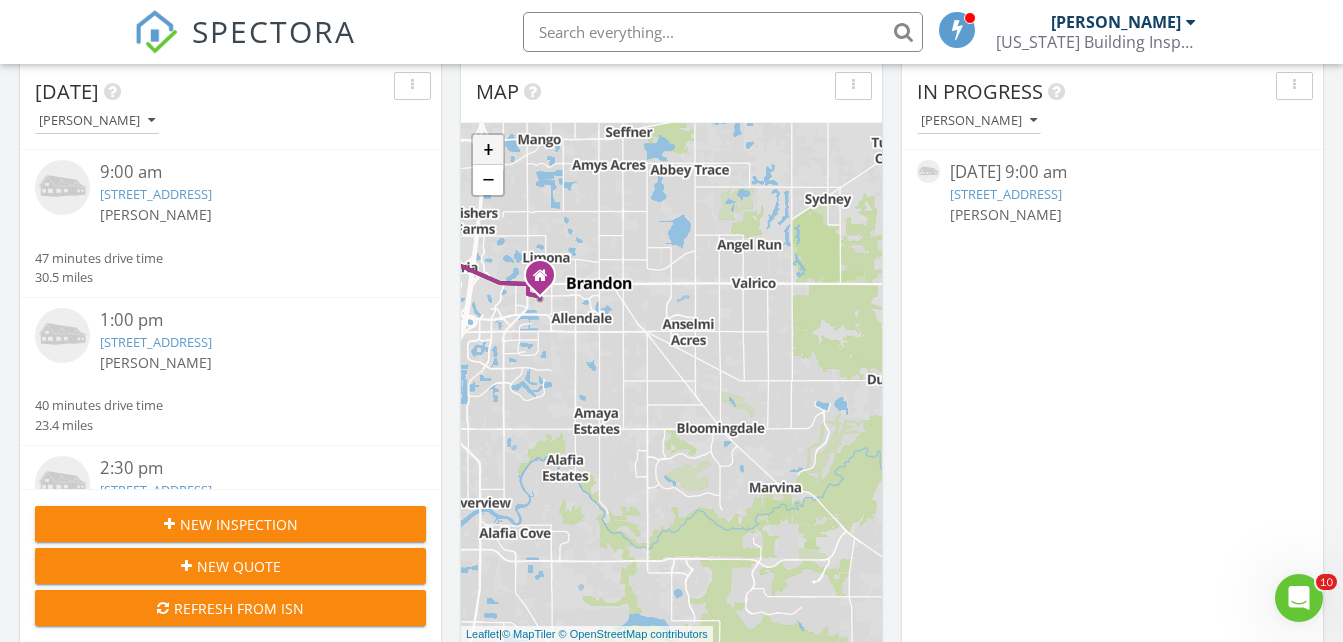 click on "+" at bounding box center [488, 150] 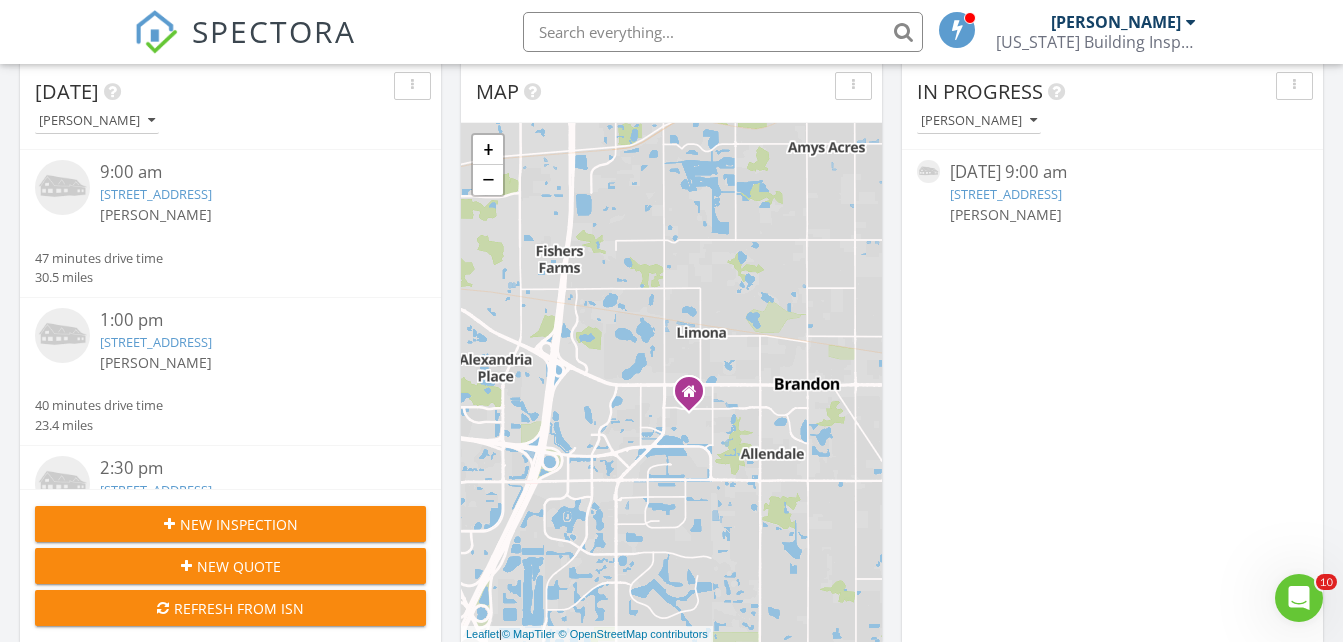 drag, startPoint x: 585, startPoint y: 238, endPoint x: 873, endPoint y: 445, distance: 354.6731 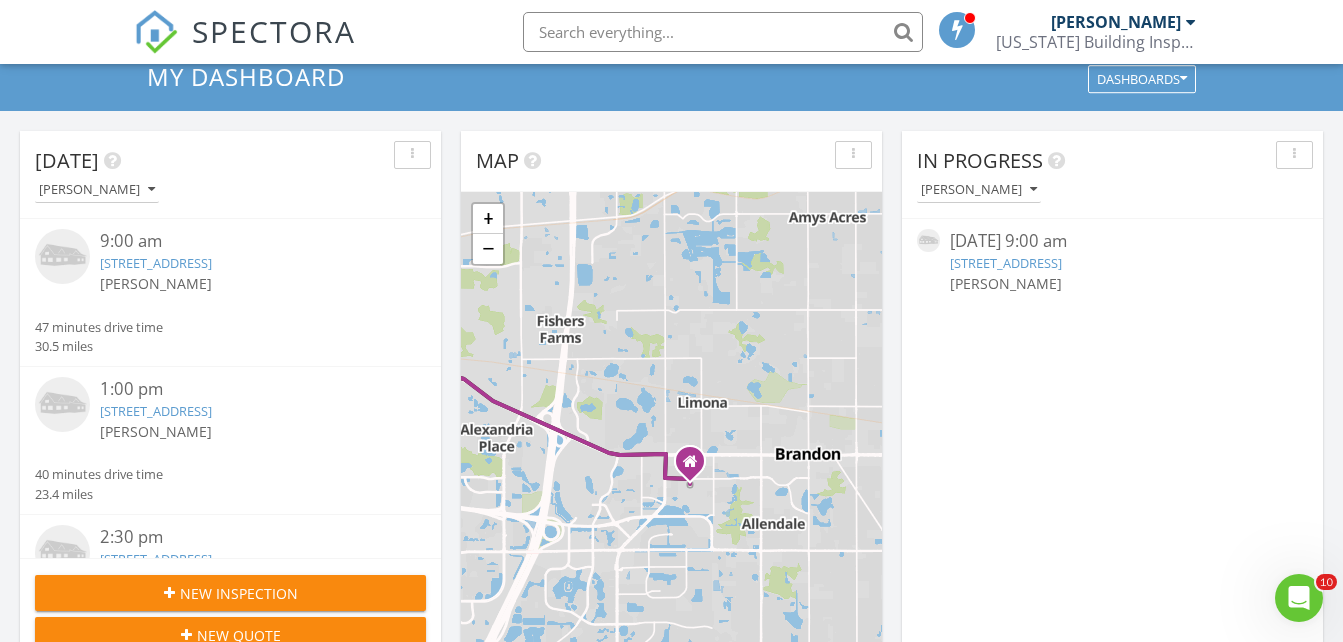scroll, scrollTop: 0, scrollLeft: 0, axis: both 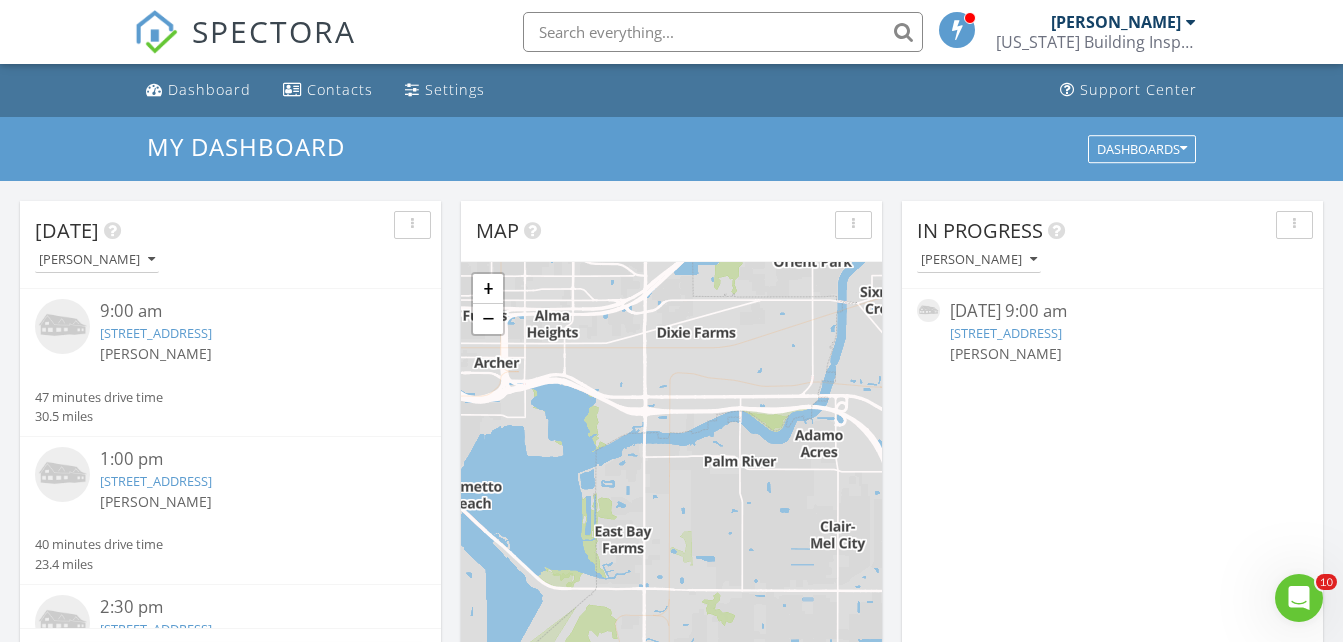 drag, startPoint x: 589, startPoint y: 433, endPoint x: 763, endPoint y: 443, distance: 174.28712 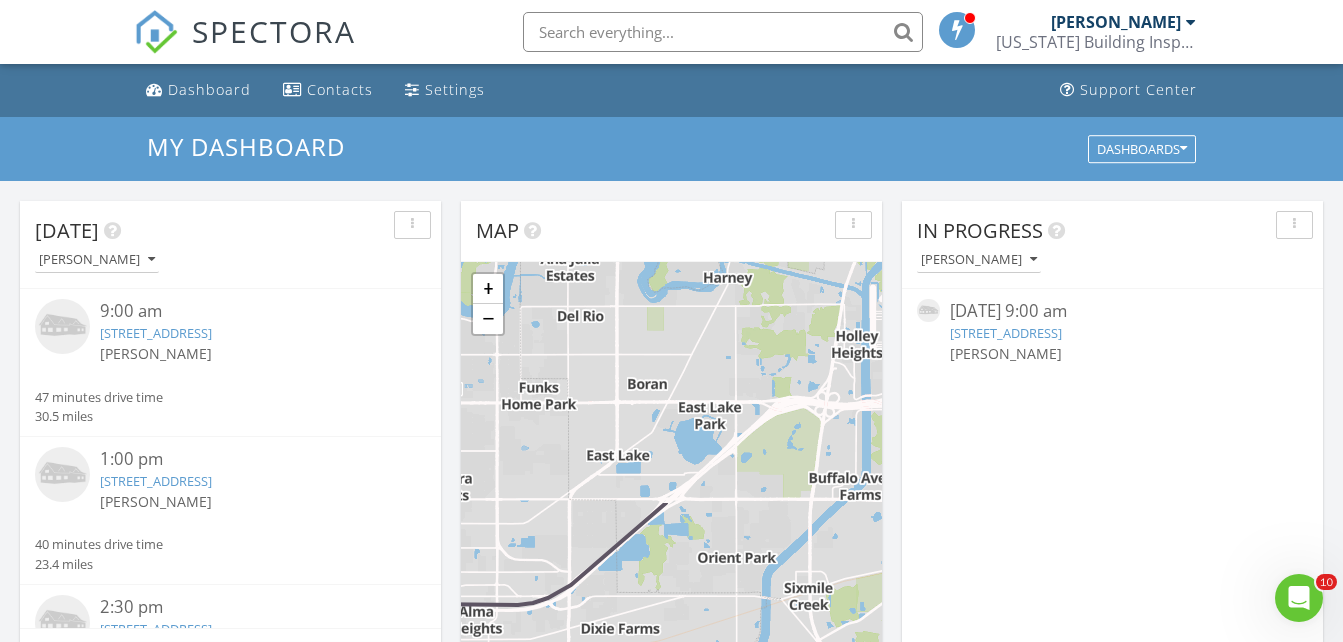 drag, startPoint x: 721, startPoint y: 316, endPoint x: 651, endPoint y: 619, distance: 310.9807 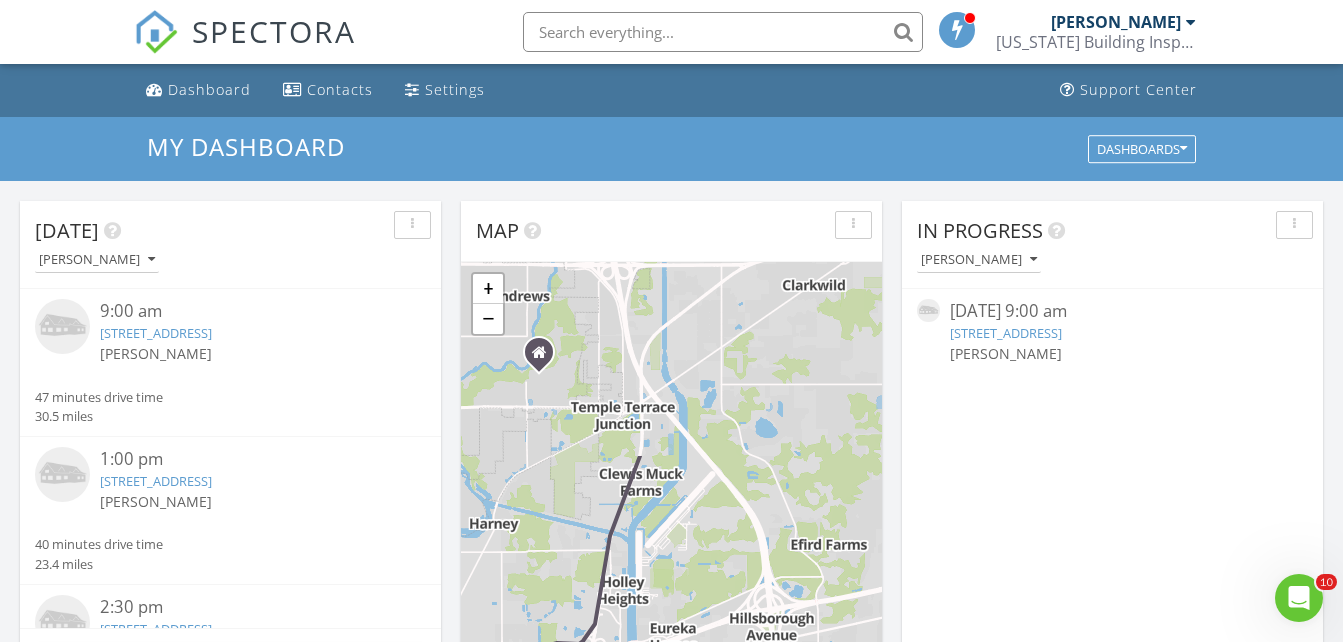 drag, startPoint x: 756, startPoint y: 393, endPoint x: 520, endPoint y: 643, distance: 343.79645 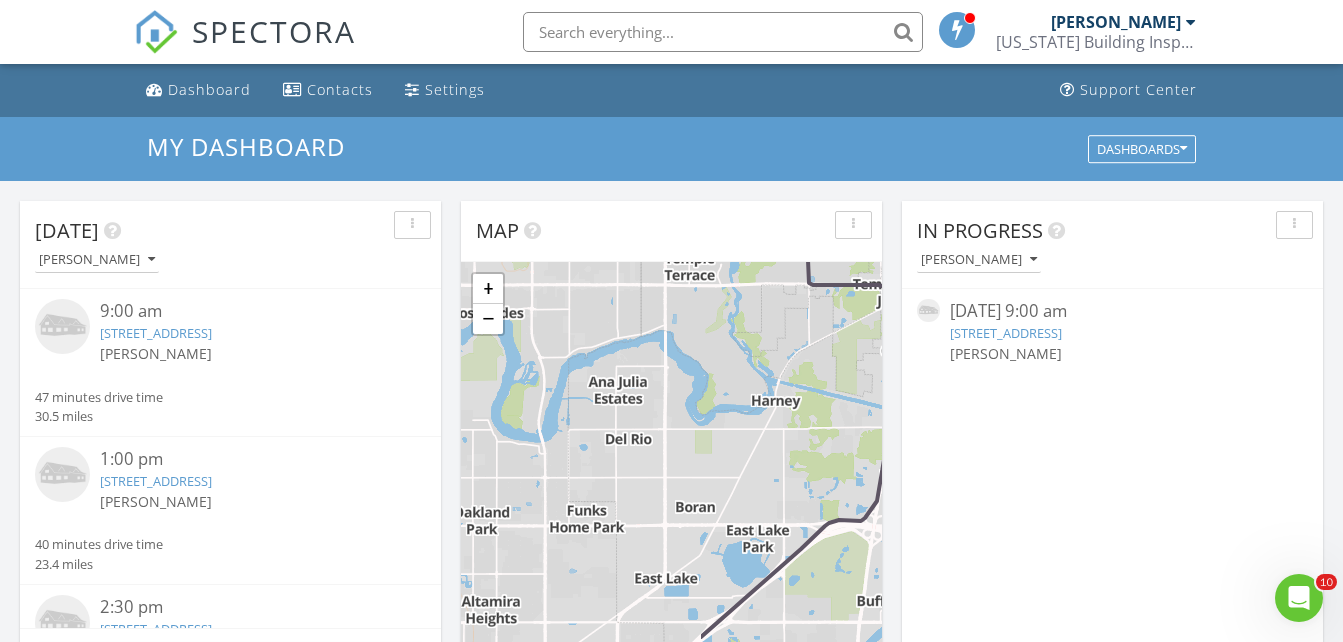 drag, startPoint x: 519, startPoint y: 624, endPoint x: 835, endPoint y: 468, distance: 352.40884 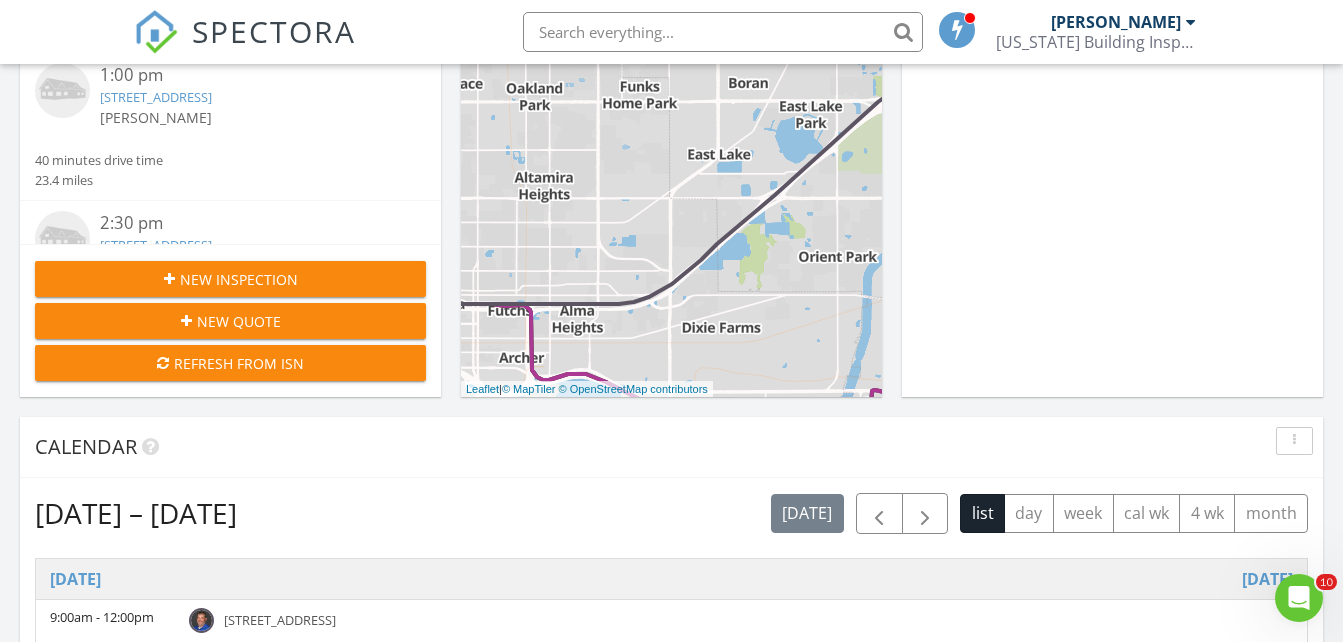 scroll, scrollTop: 400, scrollLeft: 0, axis: vertical 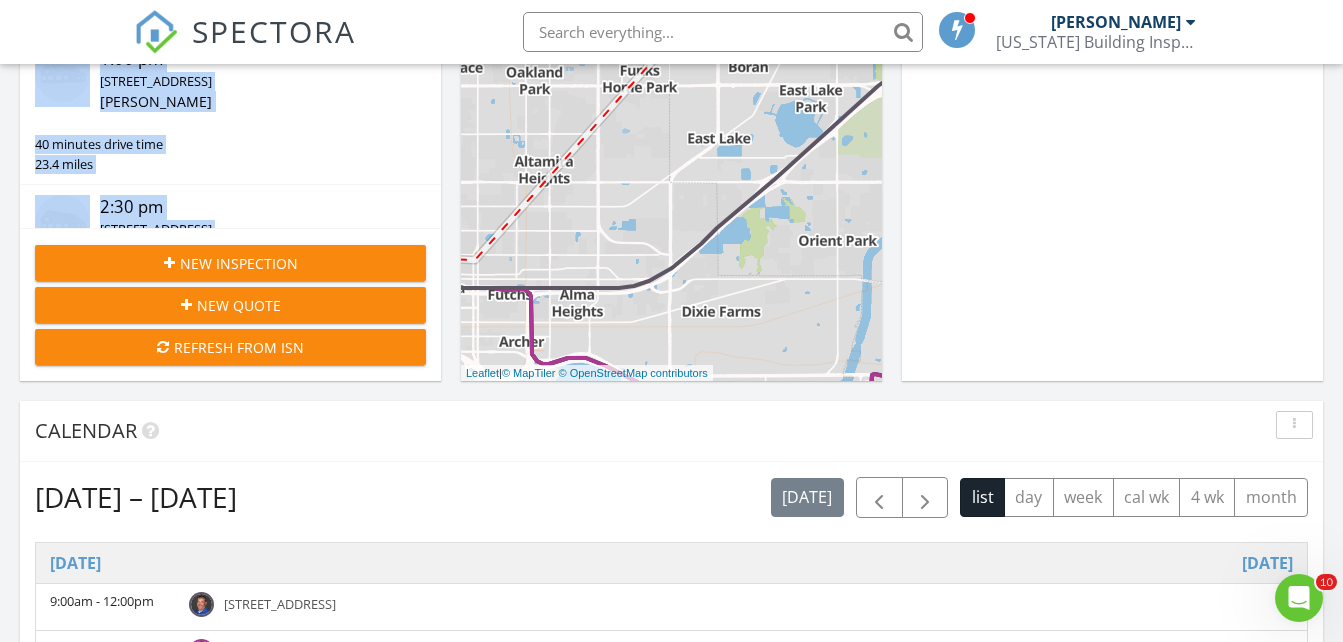 drag, startPoint x: 580, startPoint y: 287, endPoint x: 446, endPoint y: 264, distance: 135.95955 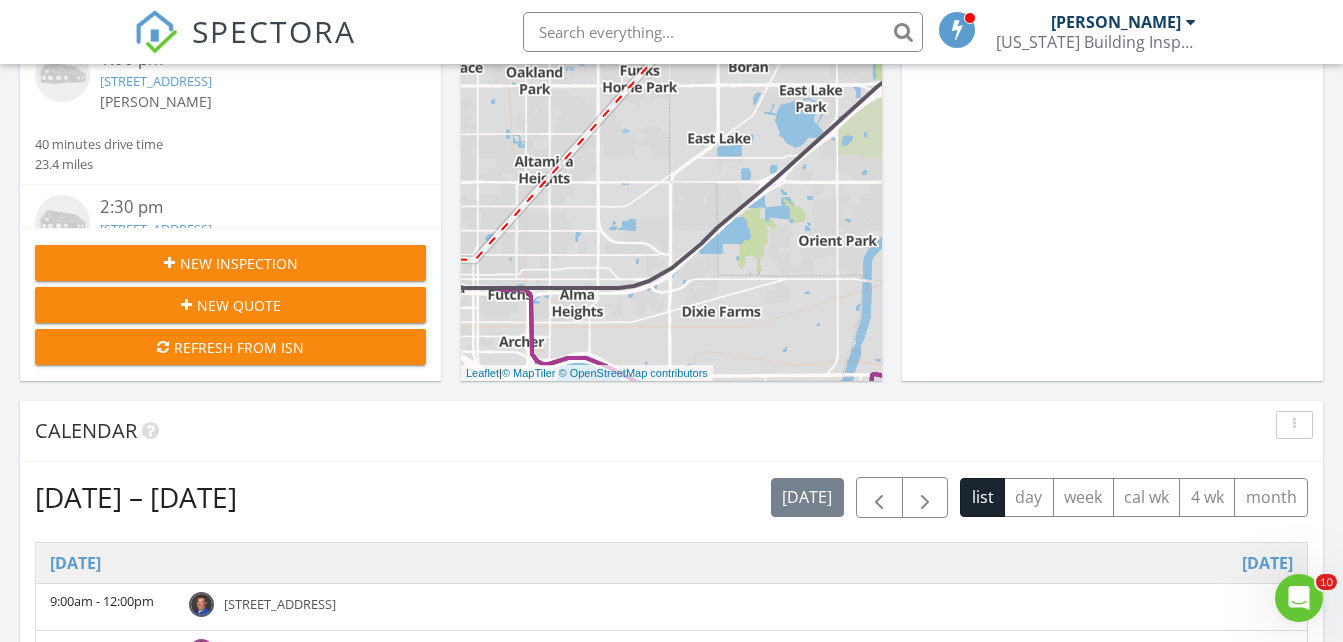 drag, startPoint x: 446, startPoint y: 264, endPoint x: 656, endPoint y: 143, distance: 242.36543 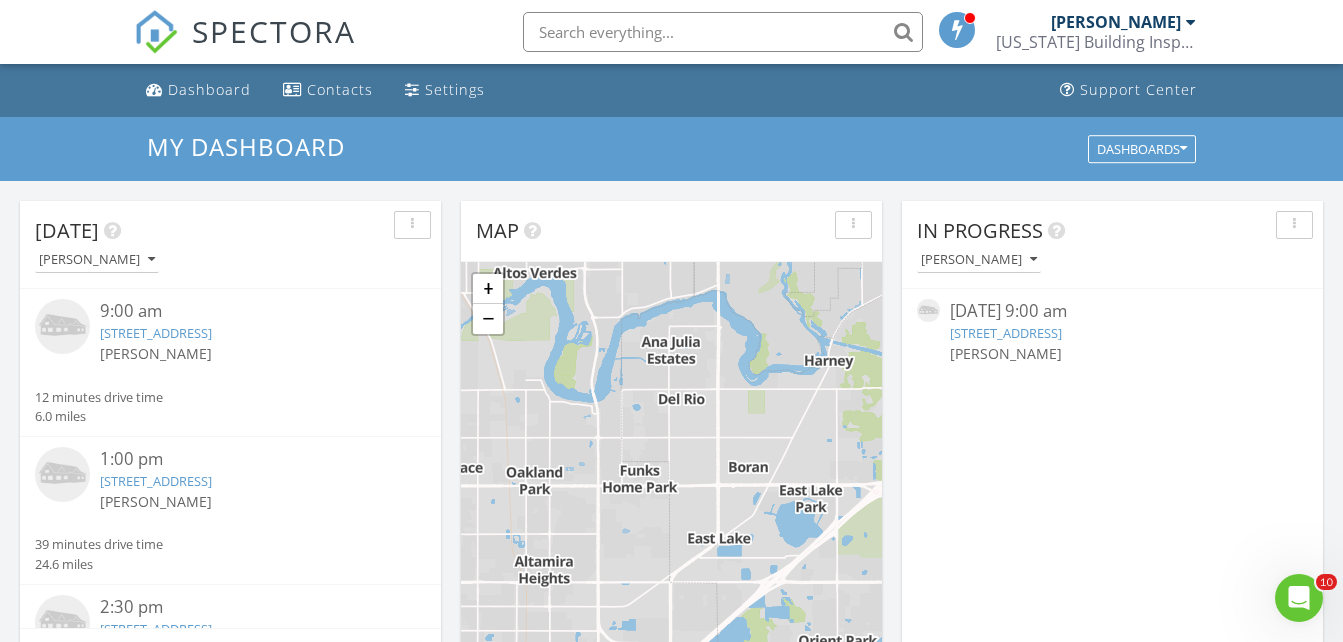scroll, scrollTop: 100, scrollLeft: 0, axis: vertical 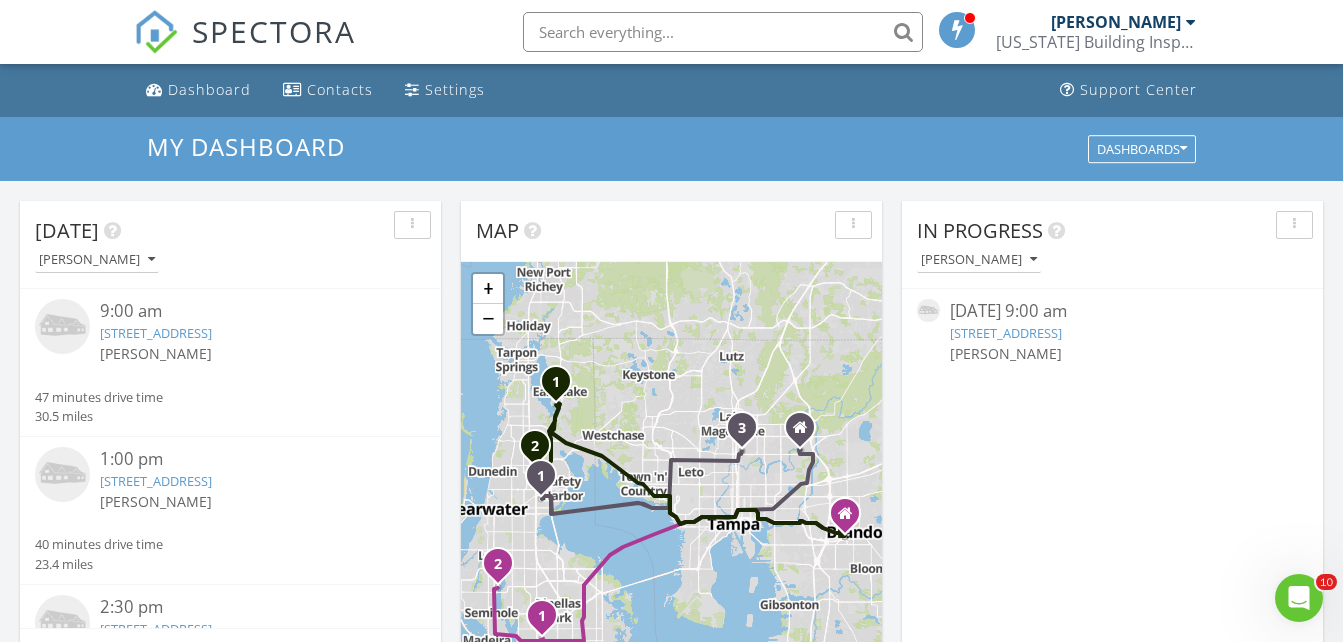 click on "1 2 3 1 2 1 2 + − I 4, [PERSON_NAME][GEOGRAPHIC_DATA], [PERSON_NAME][GEOGRAPHIC_DATA], [GEOGRAPHIC_DATA], [GEOGRAPHIC_DATA] 86.8 km, 1 h 26 min Head northwest on [GEOGRAPHIC_DATA] 60 m Turn left onto [GEOGRAPHIC_DATA] 300 m Turn right onto [GEOGRAPHIC_DATA] 55 m Continue slightly left onto [GEOGRAPHIC_DATA] 450 m Turn left onto [GEOGRAPHIC_DATA] 2 km Turn right onto US 301 4 km Take the ramp on the right 900 m Keep left at the fork 800 m Merge left onto I 4 10 km Merge left onto I 275 8 km Take the ramp towards [GEOGRAPHIC_DATA] 60: [GEOGRAPHIC_DATA] 500 m Merge left towards [GEOGRAPHIC_DATA] 60: [GEOGRAPHIC_DATA] 600 m Take the ramp towards [GEOGRAPHIC_DATA] 60: [GEOGRAPHIC_DATA] 400 m Keep left towards [GEOGRAPHIC_DATA] 60: Clearwater 1.5 km Keep left towards [GEOGRAPHIC_DATA] 60: Clearwater 2 km Keep right towards [GEOGRAPHIC_DATA] 15 km Continue onto Gulf to [GEOGRAPHIC_DATA] (FL 60) 900 m Take the ramp towards CR 611 North 600 m Continue onto [PERSON_NAME][GEOGRAPHIC_DATA][PERSON_NAME] (CR 611) 2 km Turn left onto [GEOGRAPHIC_DATA] (FL 590) 1.5 km Turn left onto [GEOGRAPHIC_DATA] 0 m" at bounding box center [671, 521] 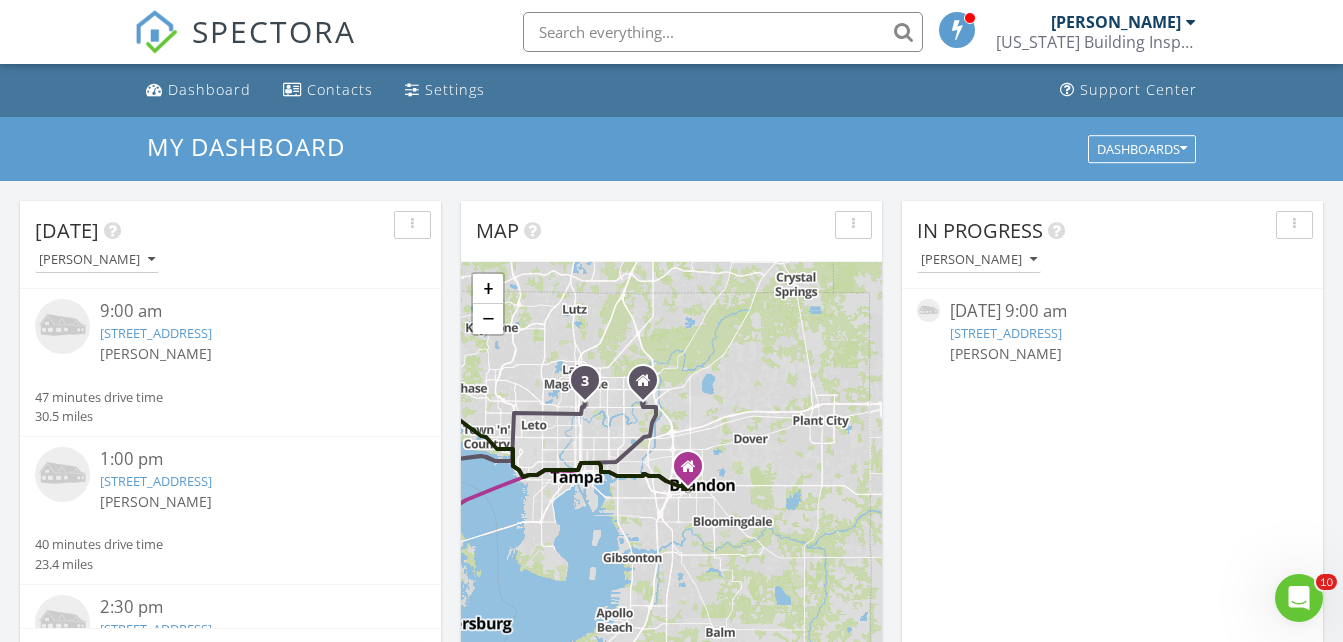 drag, startPoint x: 832, startPoint y: 564, endPoint x: 676, endPoint y: 515, distance: 163.51453 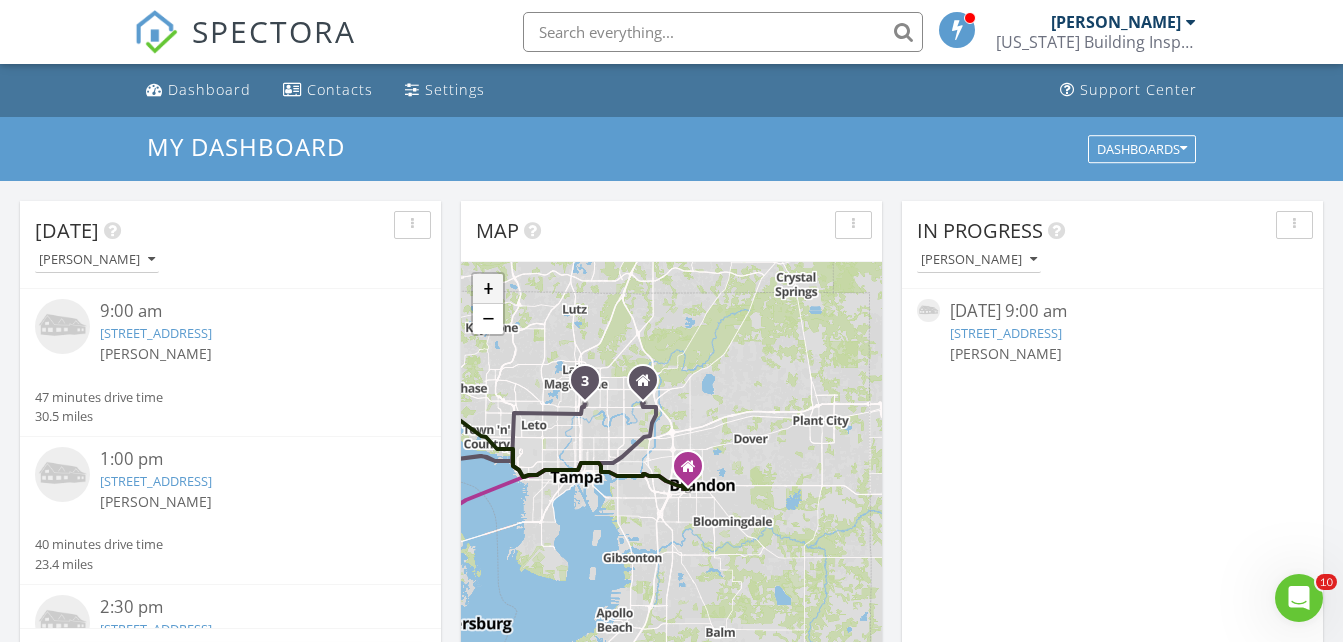 click on "+" at bounding box center (488, 289) 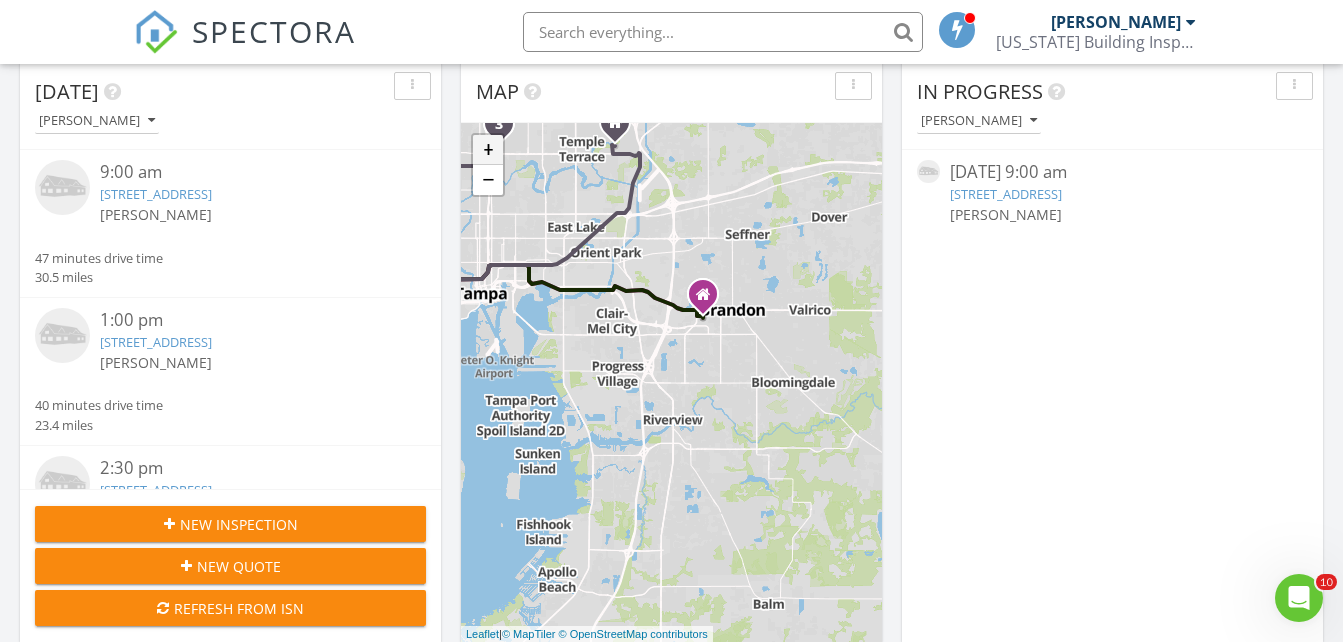 click on "+" at bounding box center (488, 150) 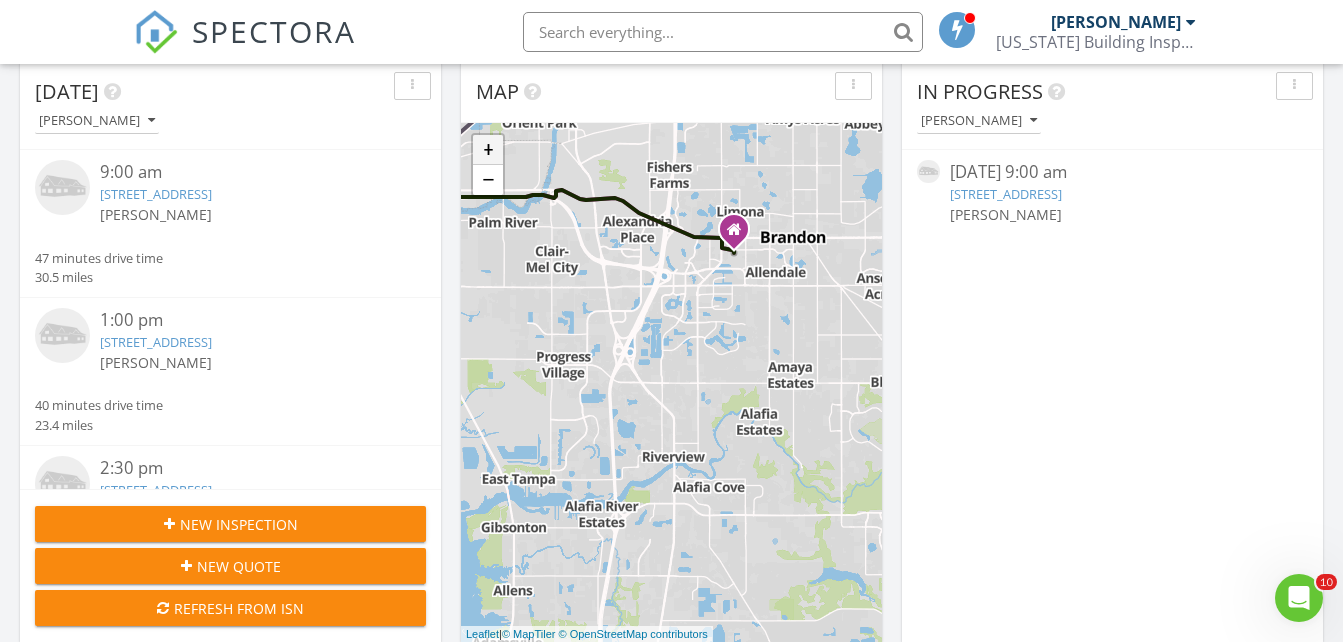 click on "+" at bounding box center (488, 150) 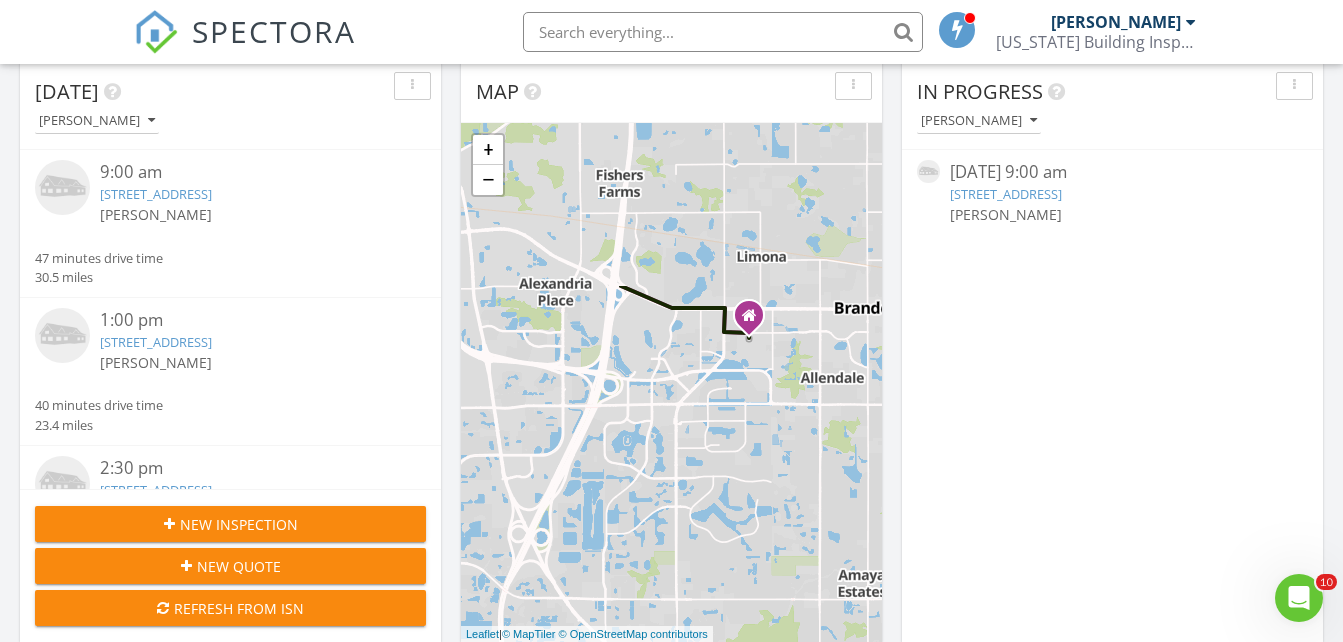 drag, startPoint x: 804, startPoint y: 212, endPoint x: 763, endPoint y: 392, distance: 184.6104 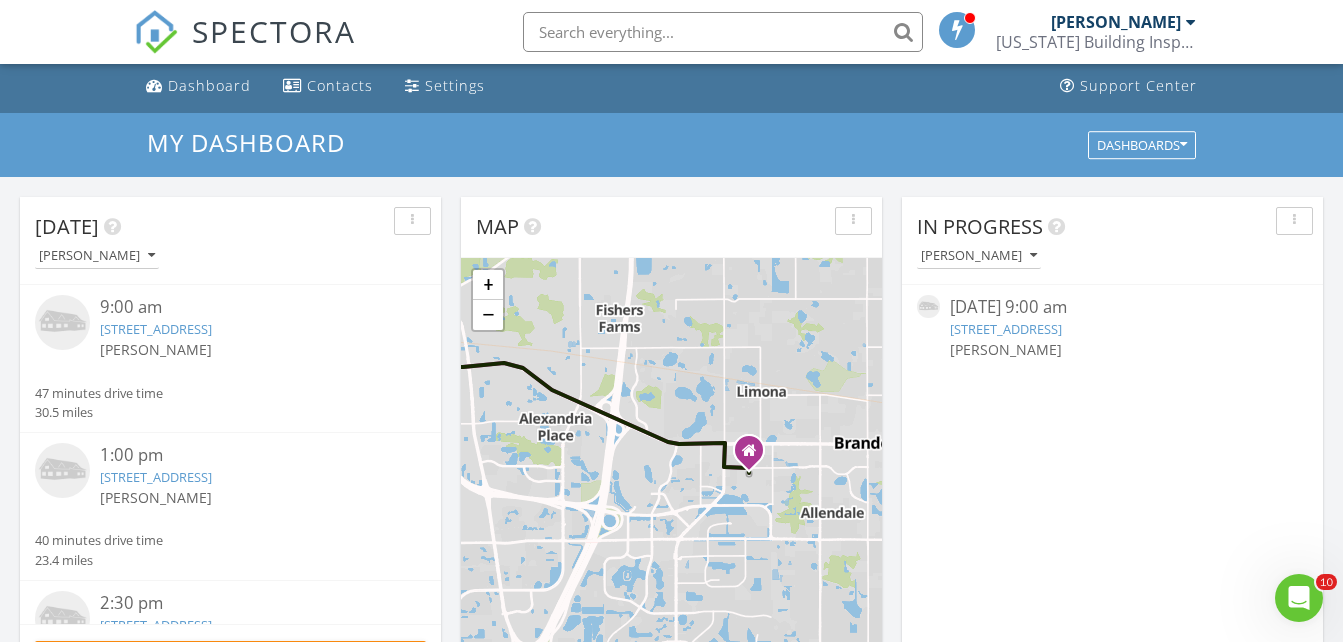 scroll, scrollTop: 0, scrollLeft: 0, axis: both 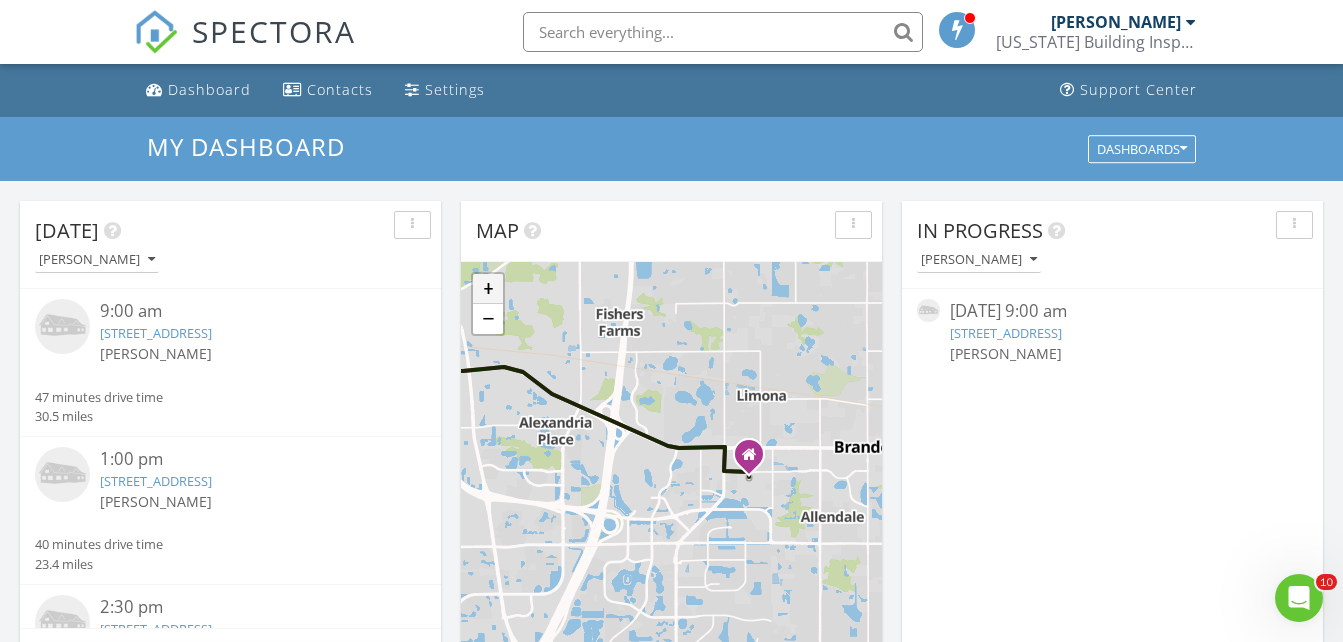 click on "+" at bounding box center [488, 289] 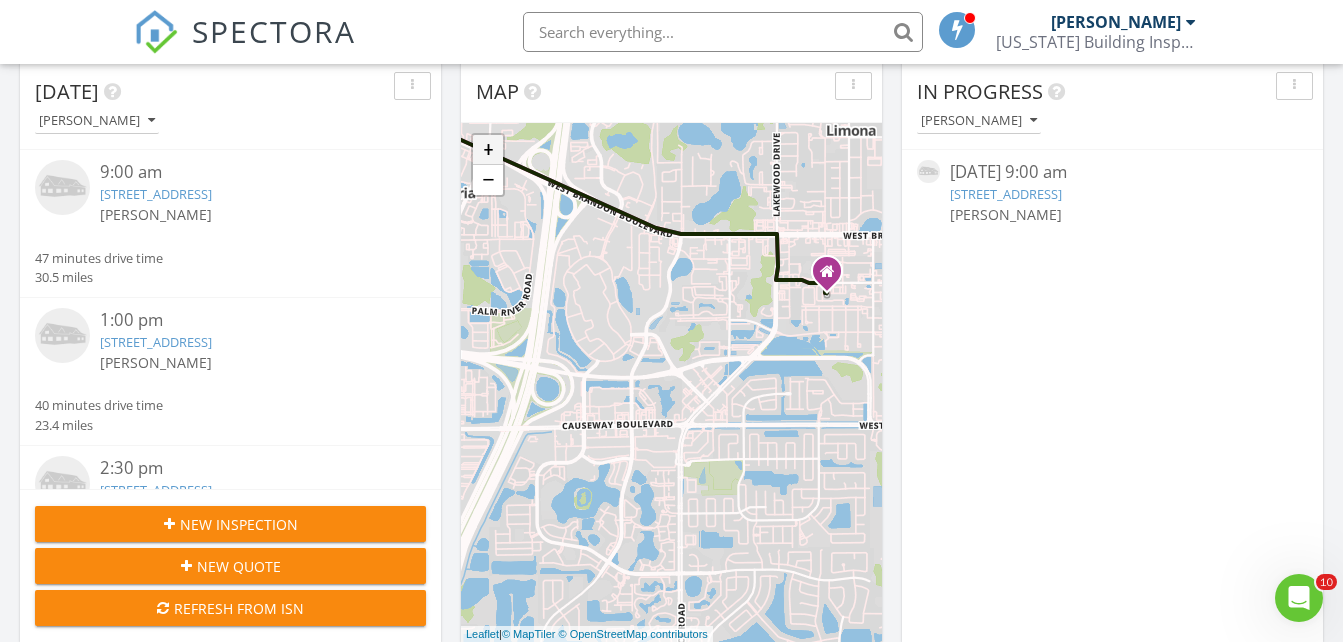 click on "+" at bounding box center (488, 150) 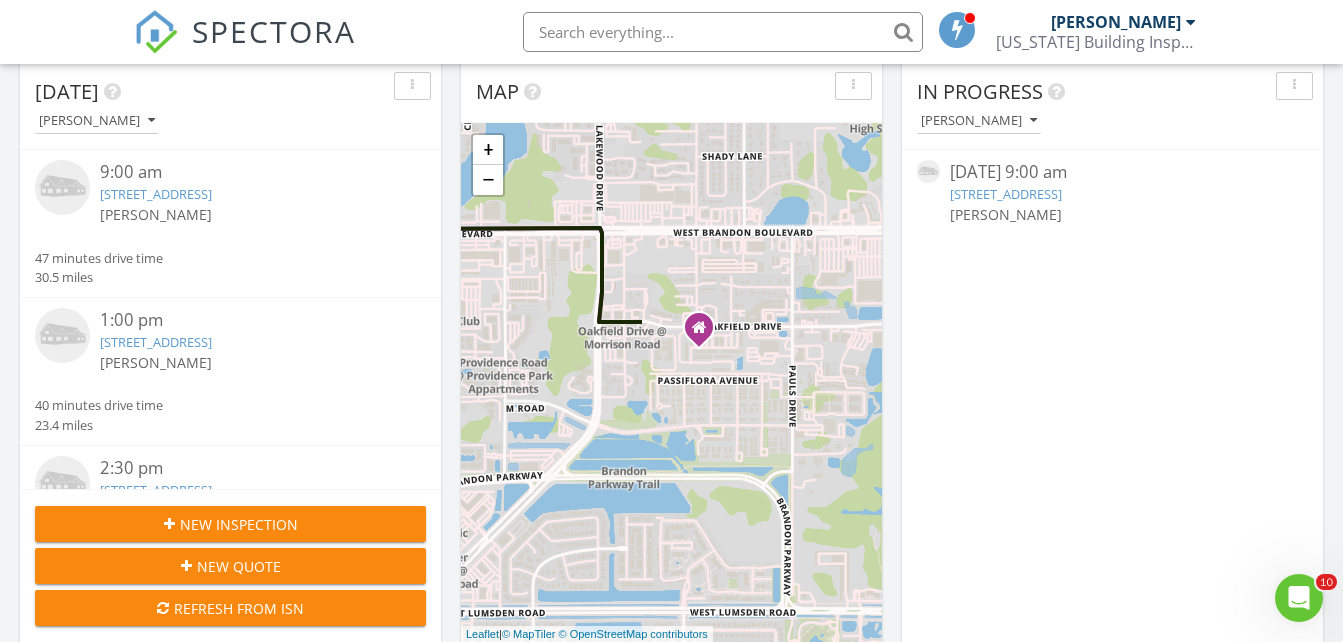 drag, startPoint x: 808, startPoint y: 253, endPoint x: 567, endPoint y: 365, distance: 265.75363 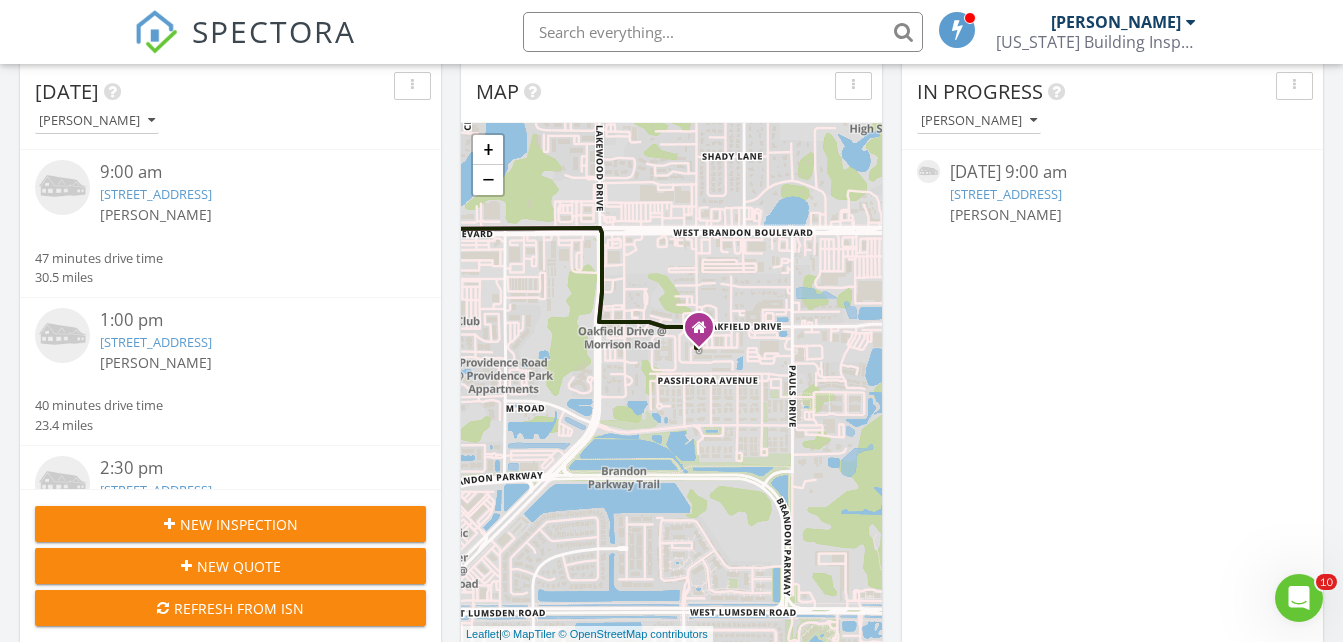 scroll, scrollTop: 39, scrollLeft: 0, axis: vertical 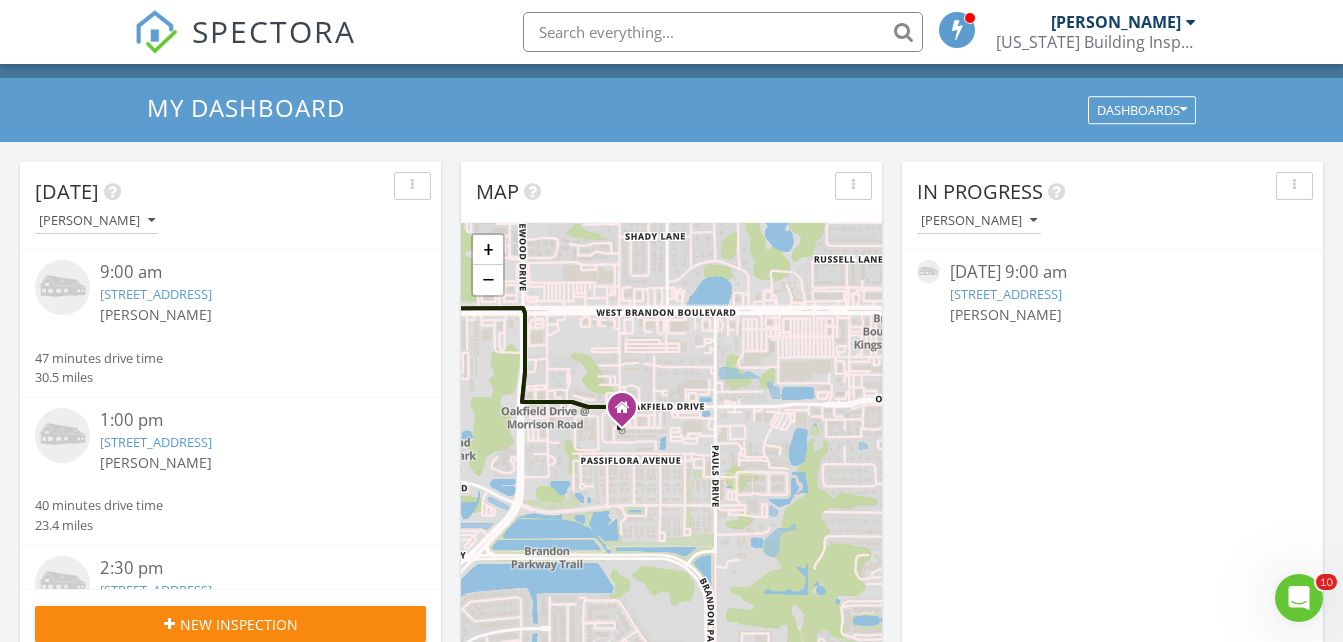 drag, startPoint x: 813, startPoint y: 374, endPoint x: 735, endPoint y: 356, distance: 80.04999 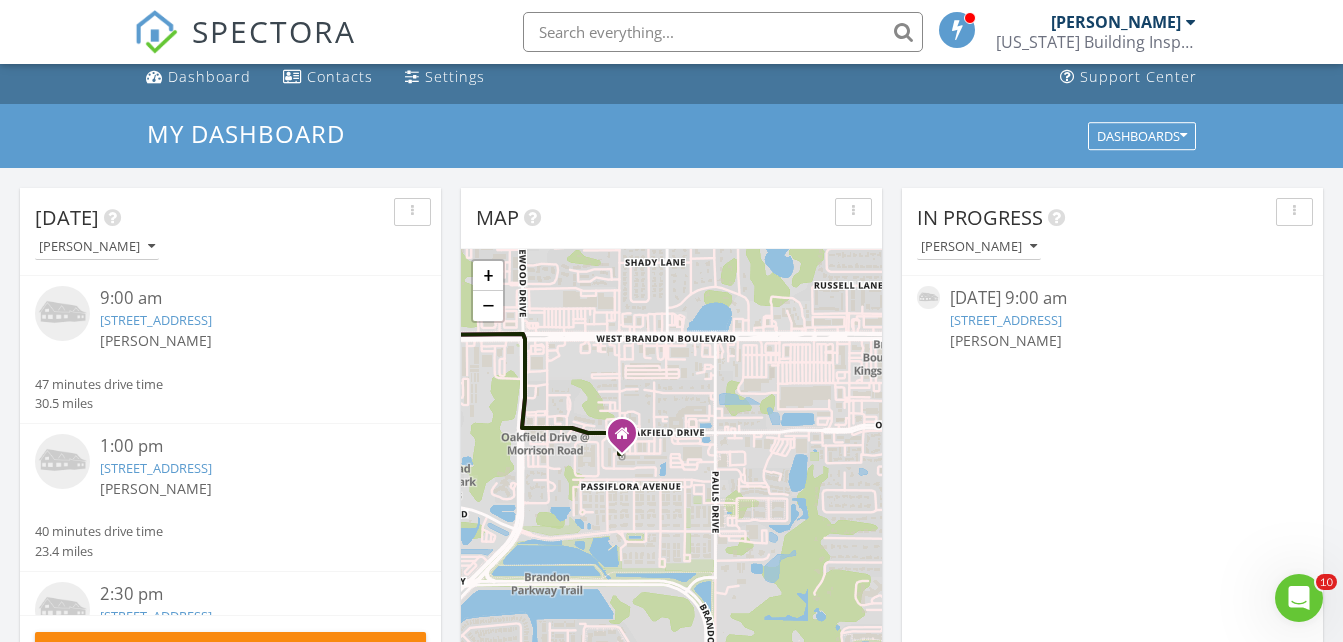 scroll, scrollTop: 0, scrollLeft: 0, axis: both 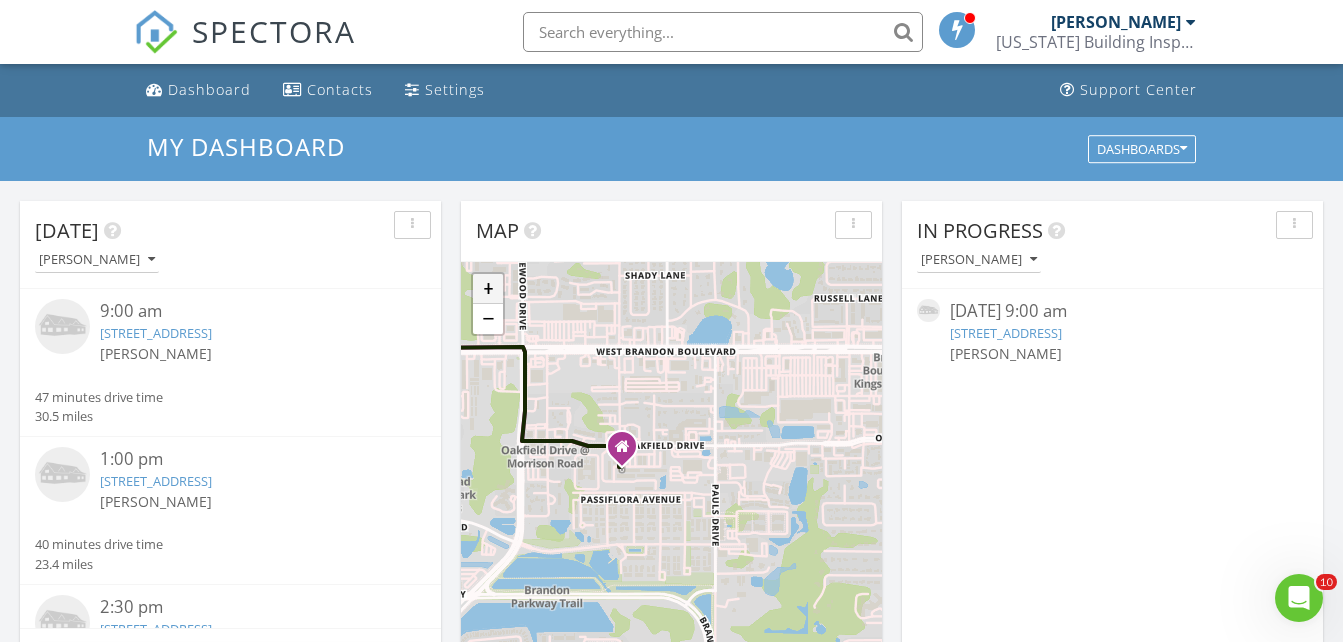 click on "+" at bounding box center (488, 289) 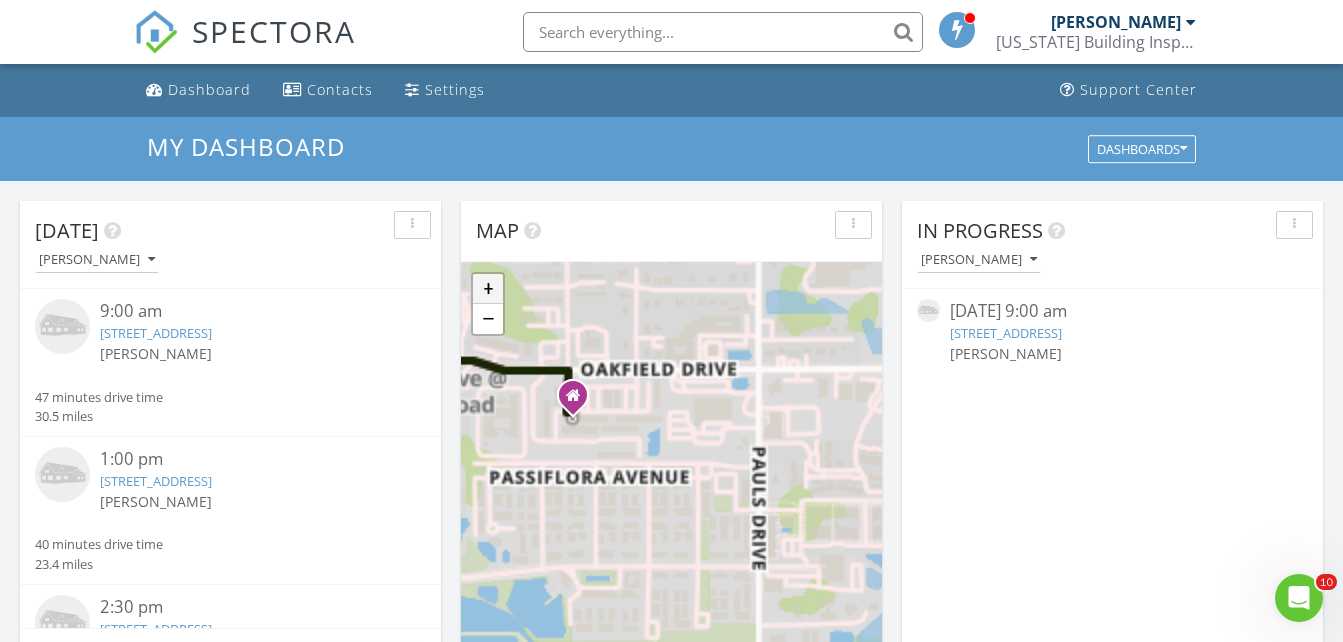 scroll, scrollTop: 139, scrollLeft: 0, axis: vertical 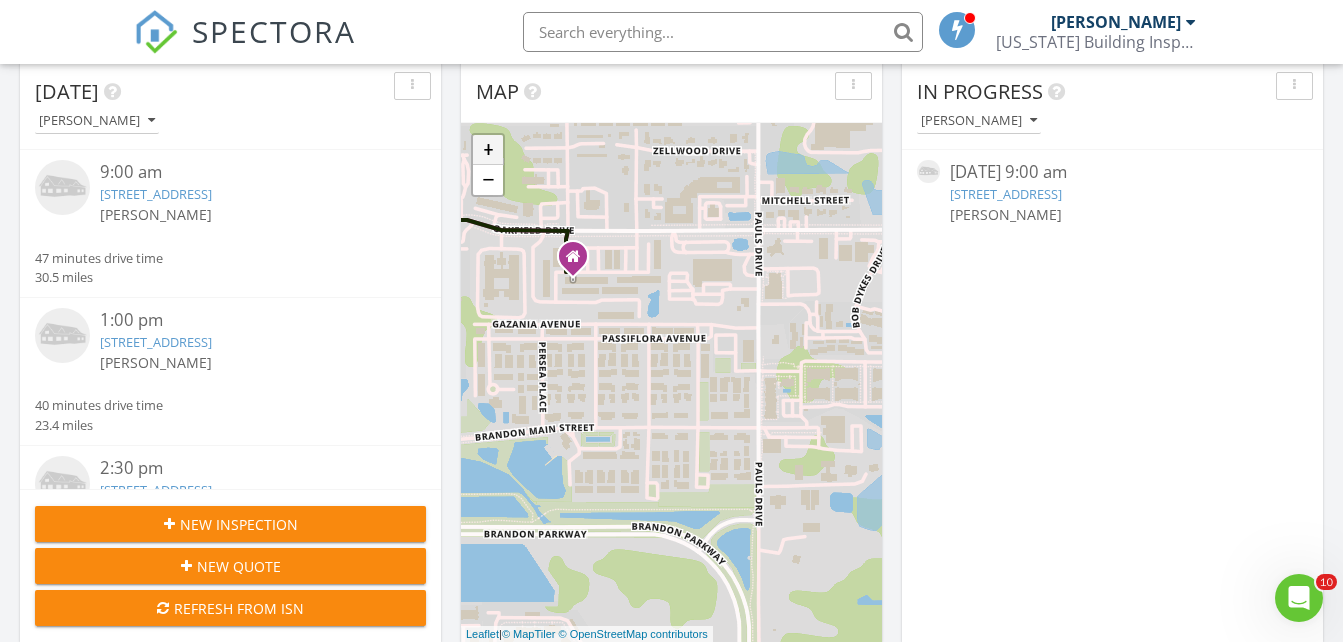 click on "+" at bounding box center (488, 150) 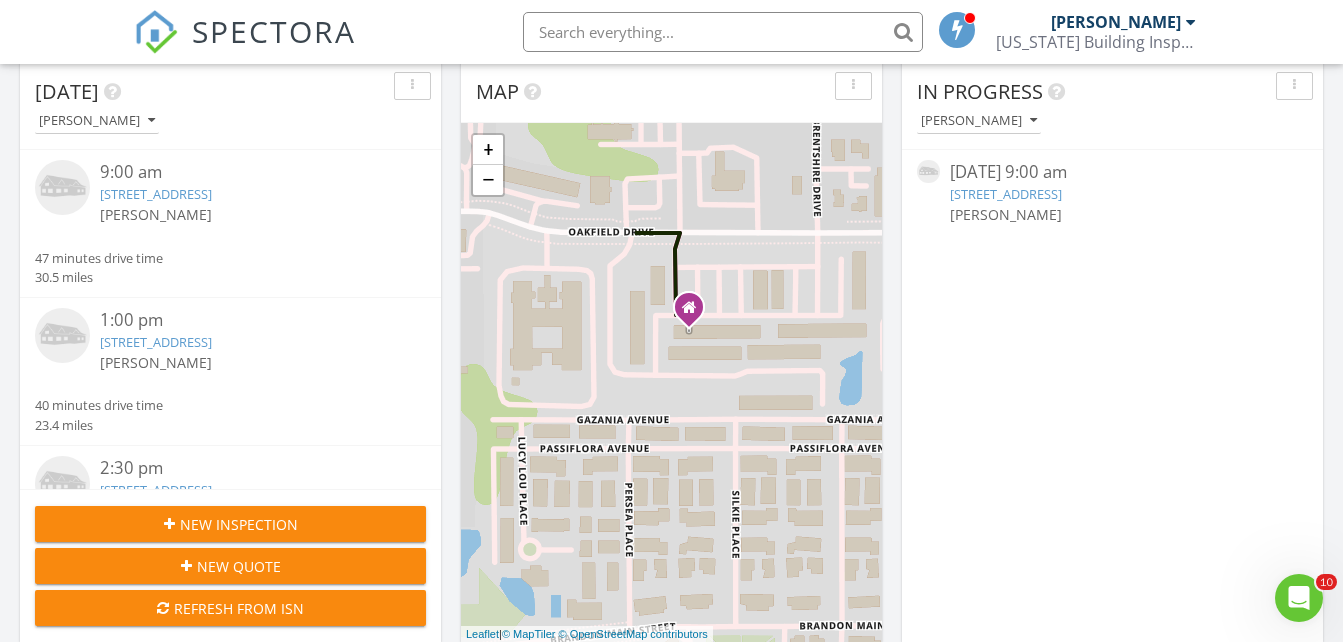 drag, startPoint x: 524, startPoint y: 178, endPoint x: 742, endPoint y: 333, distance: 267.48645 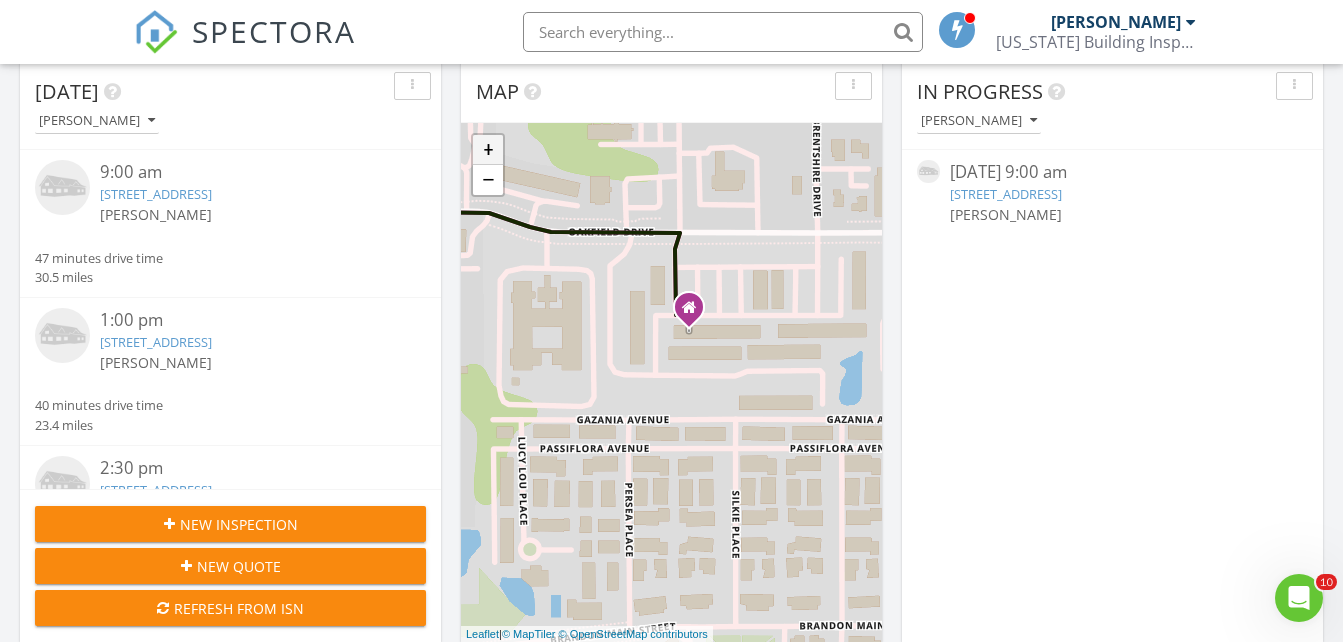 click on "+" at bounding box center (488, 150) 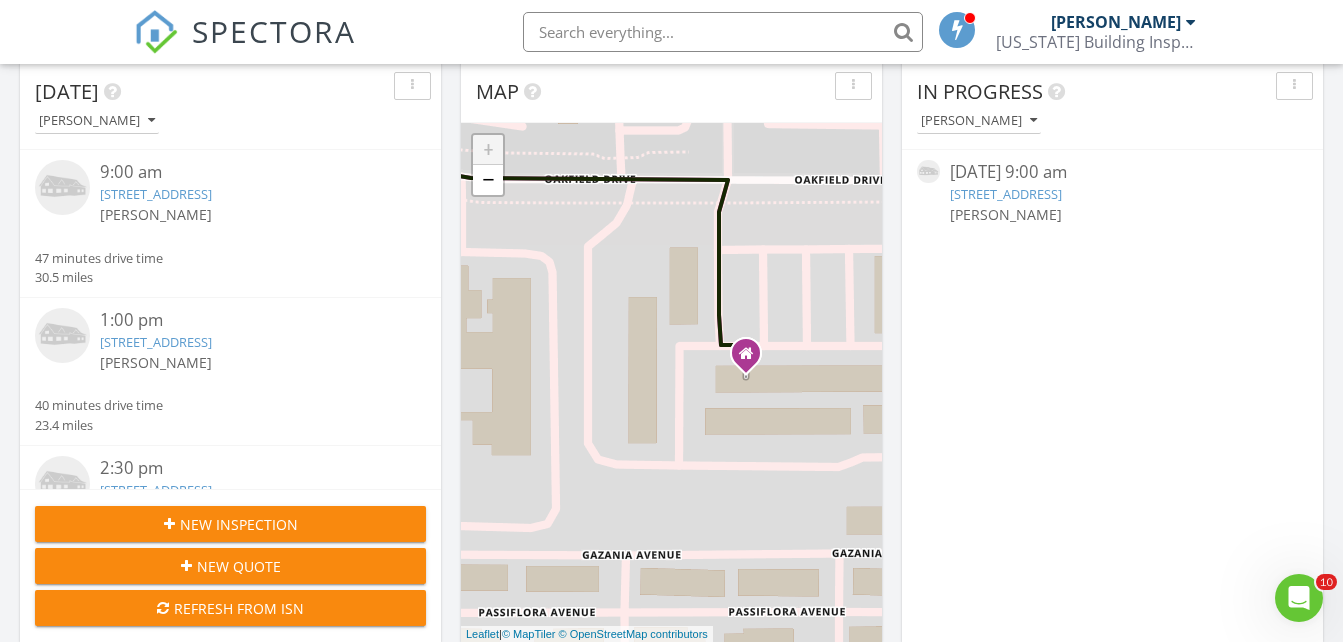 drag, startPoint x: 705, startPoint y: 217, endPoint x: 759, endPoint y: 373, distance: 165.0818 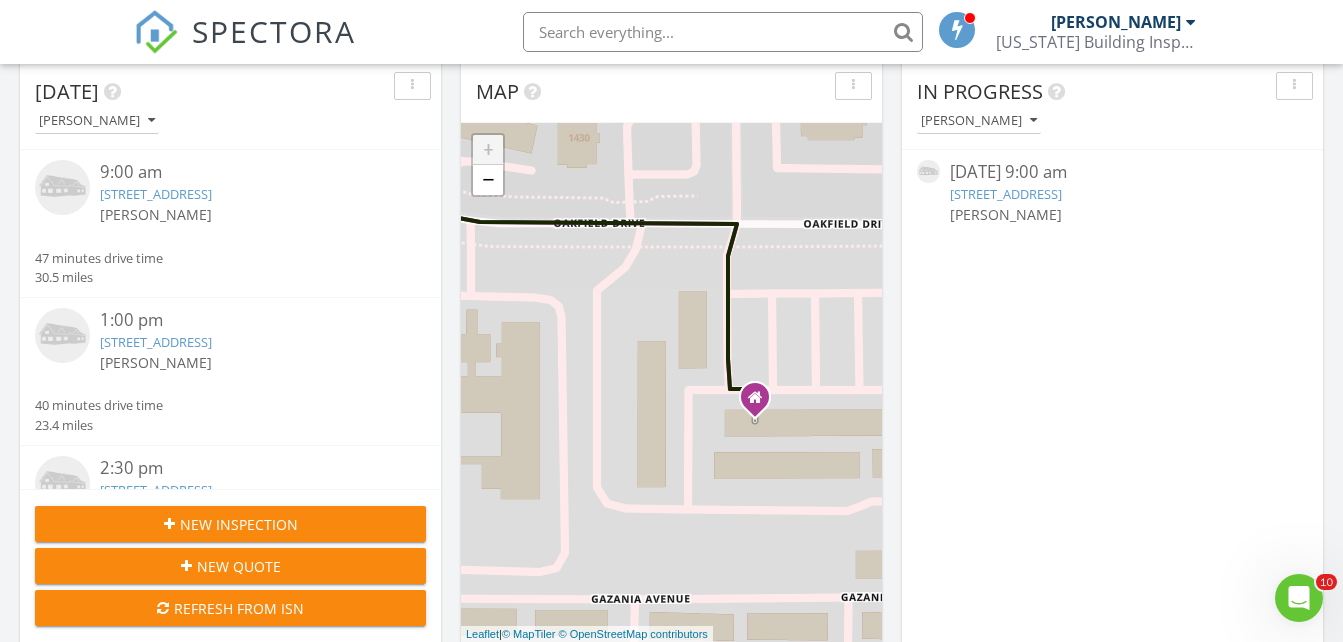 click on "+" at bounding box center [488, 150] 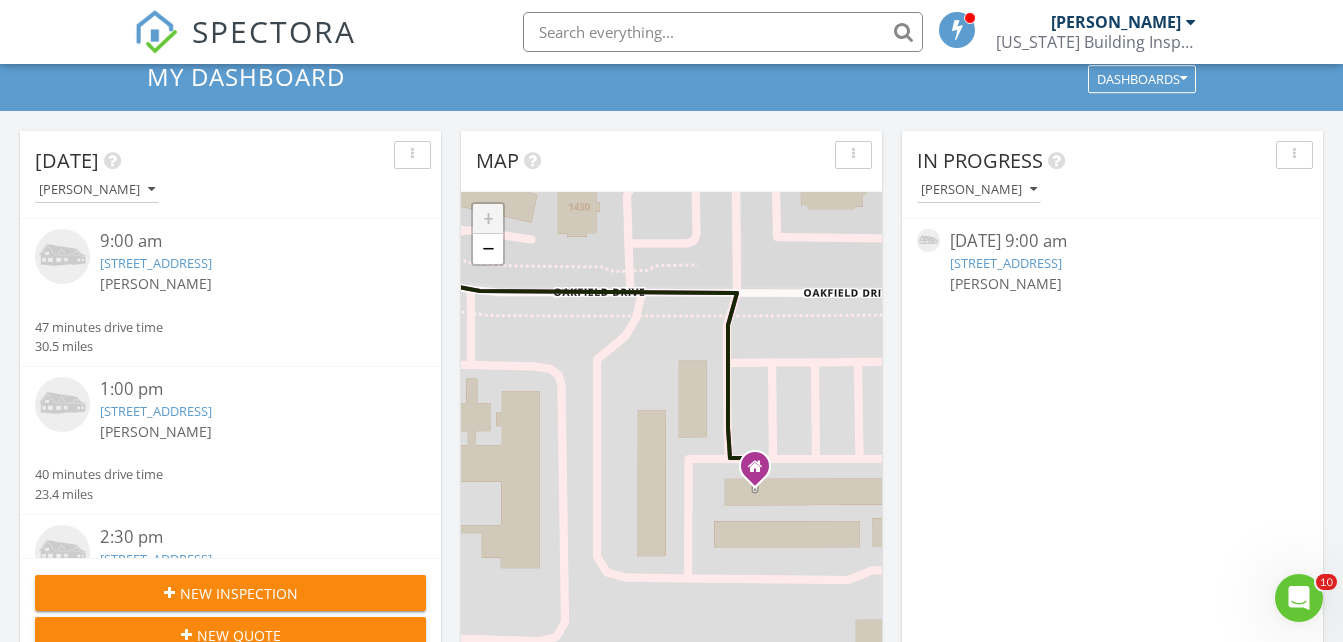 scroll, scrollTop: 0, scrollLeft: 0, axis: both 